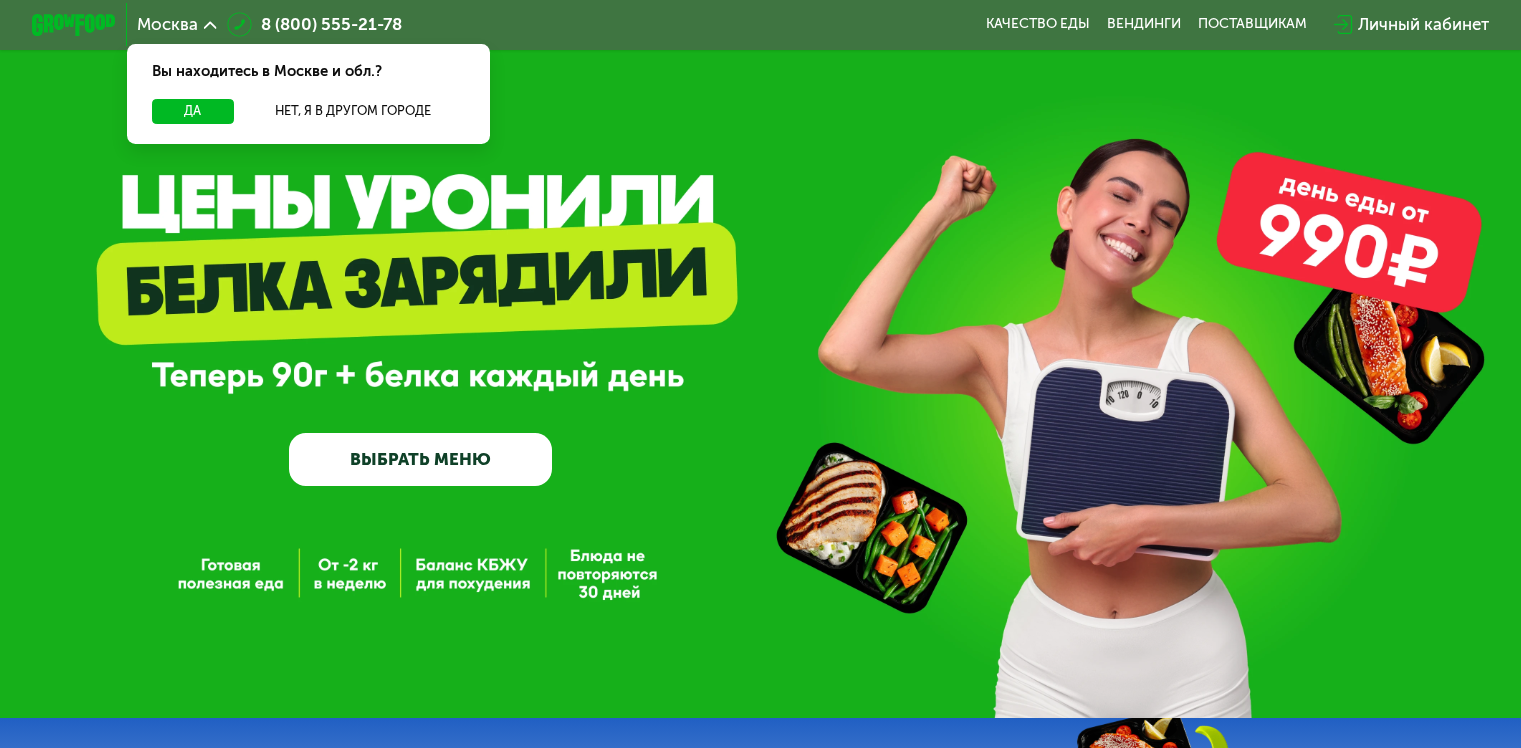scroll, scrollTop: 0, scrollLeft: 0, axis: both 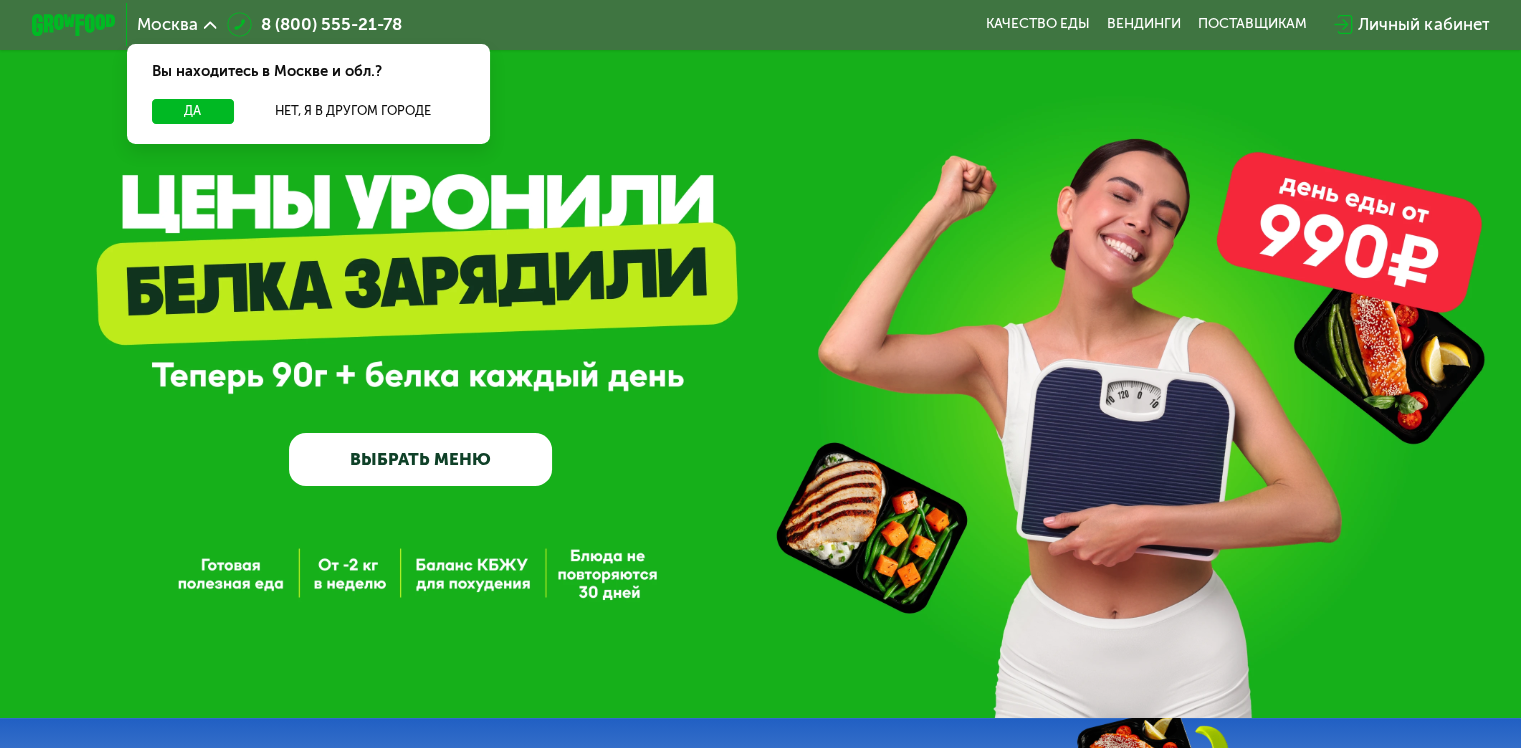 click on "ВЫБРАТЬ МЕНЮ" at bounding box center (420, 459) 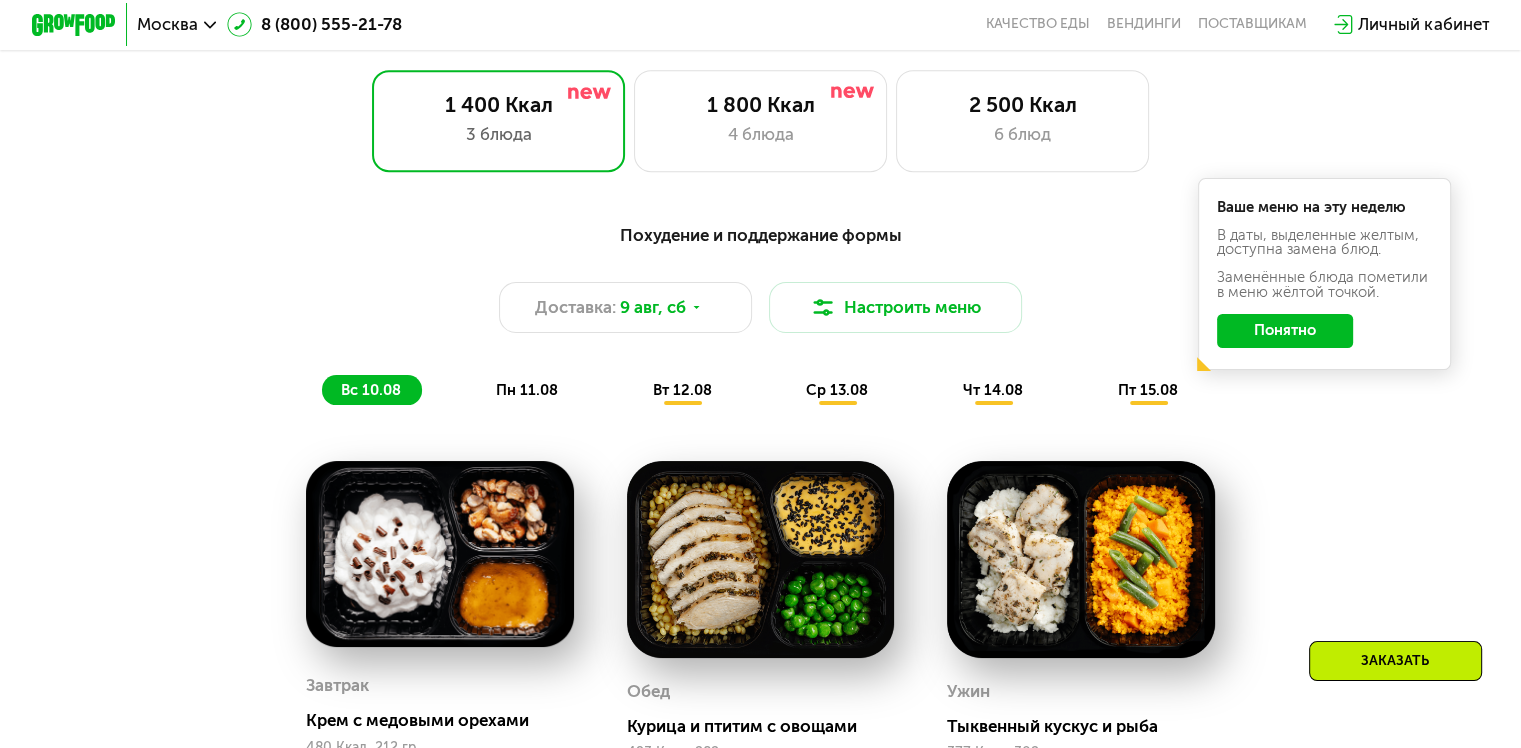 scroll, scrollTop: 900, scrollLeft: 0, axis: vertical 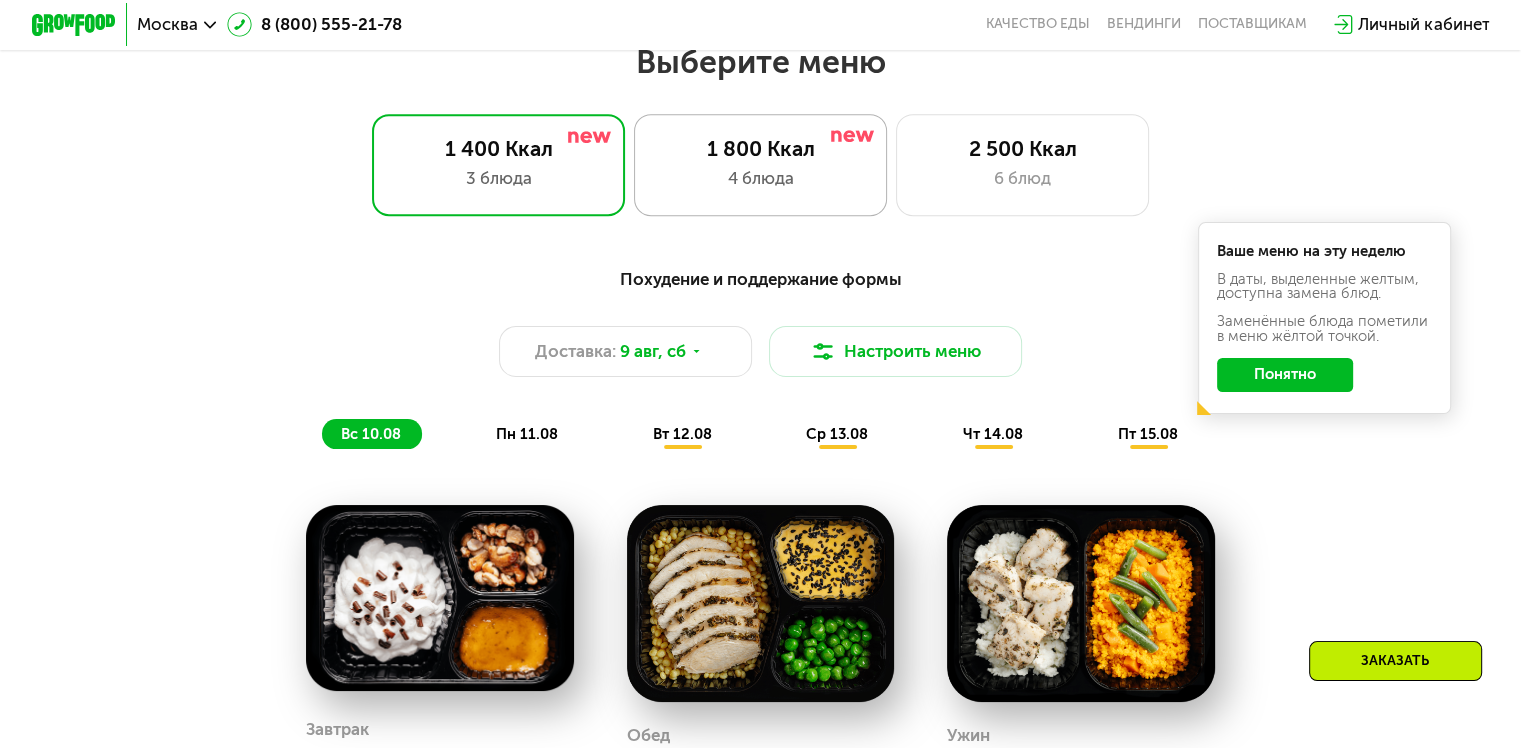 click on "1 800 Ккал 4 блюда" 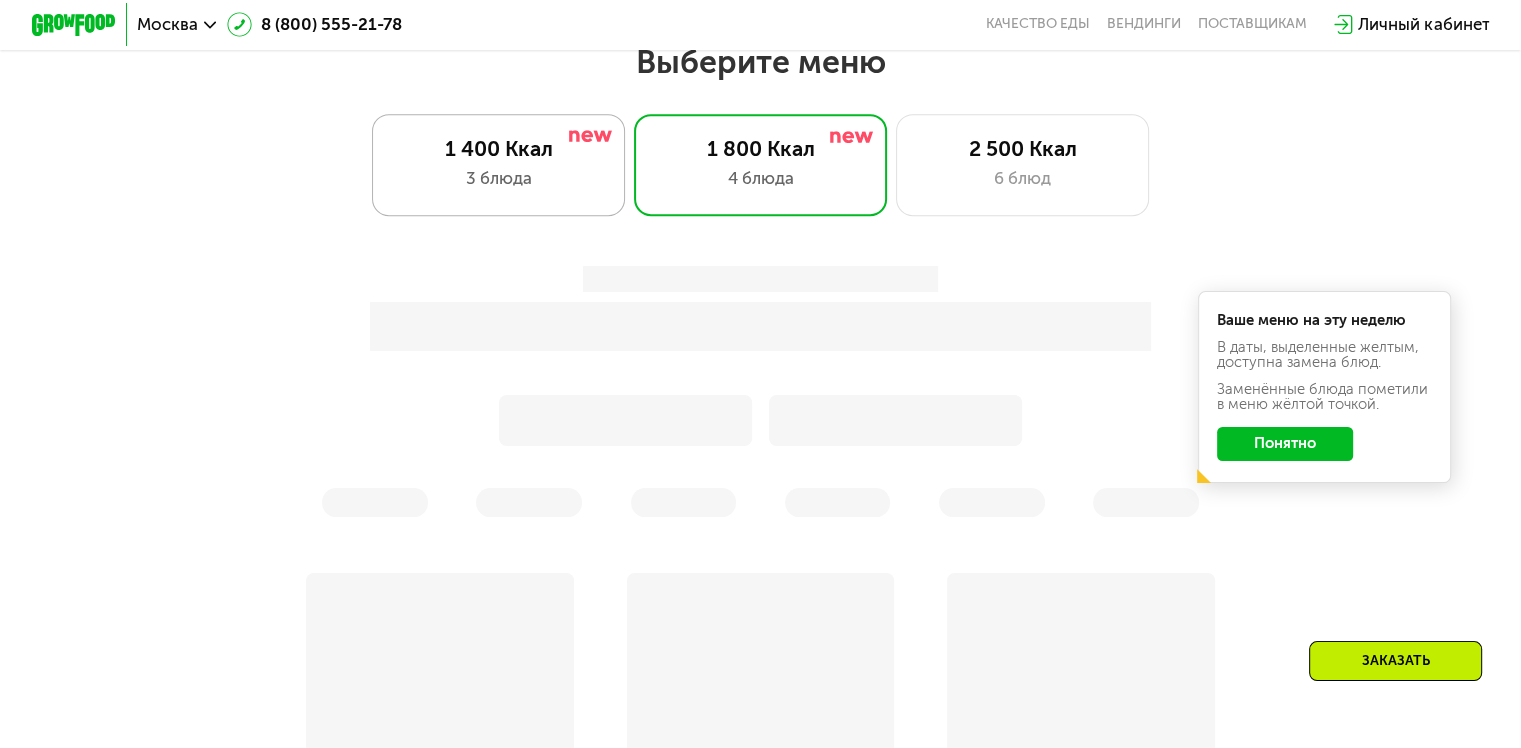 click on "3 блюда" at bounding box center [498, 178] 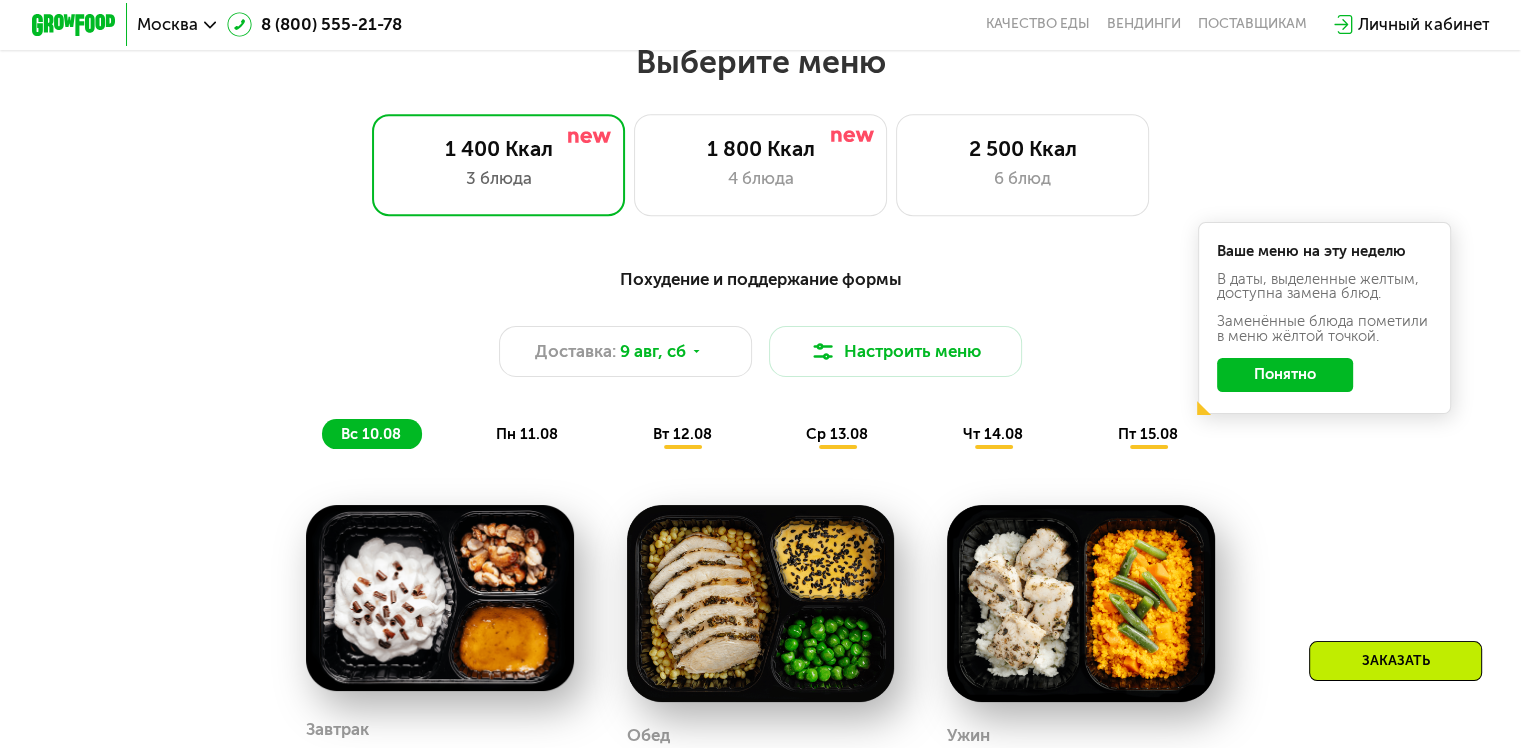 click on "Понятно" 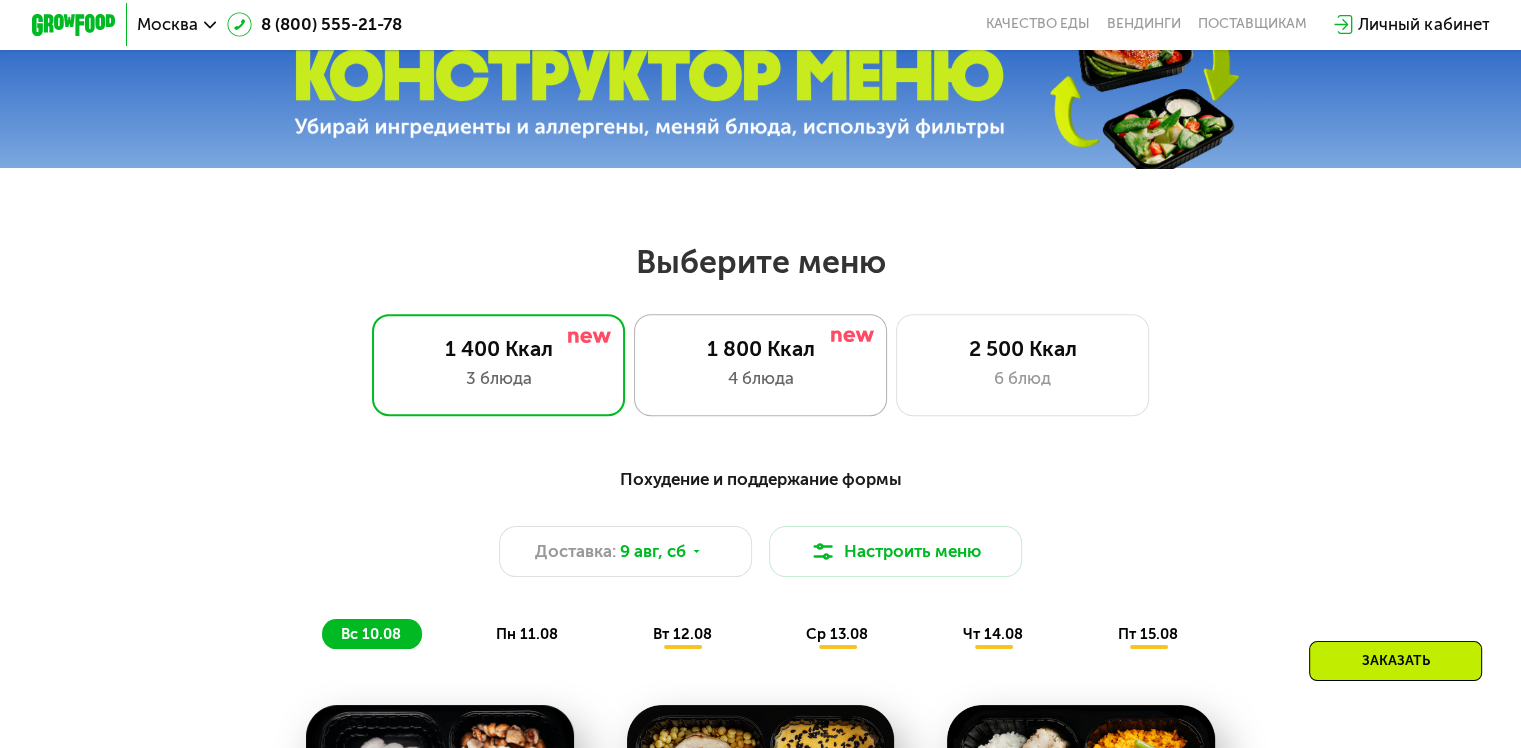 click on "1 800 Ккал" at bounding box center (760, 348) 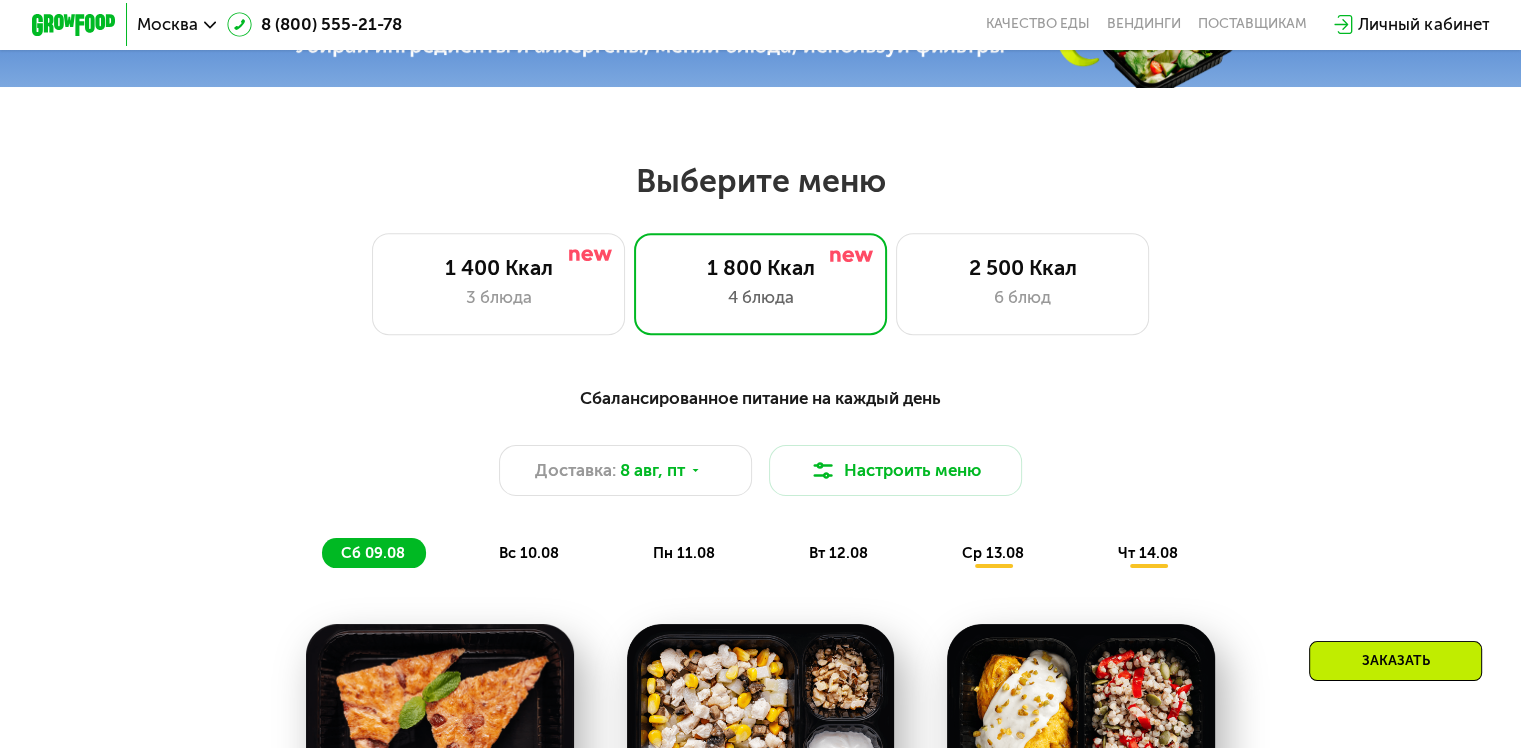scroll, scrollTop: 800, scrollLeft: 0, axis: vertical 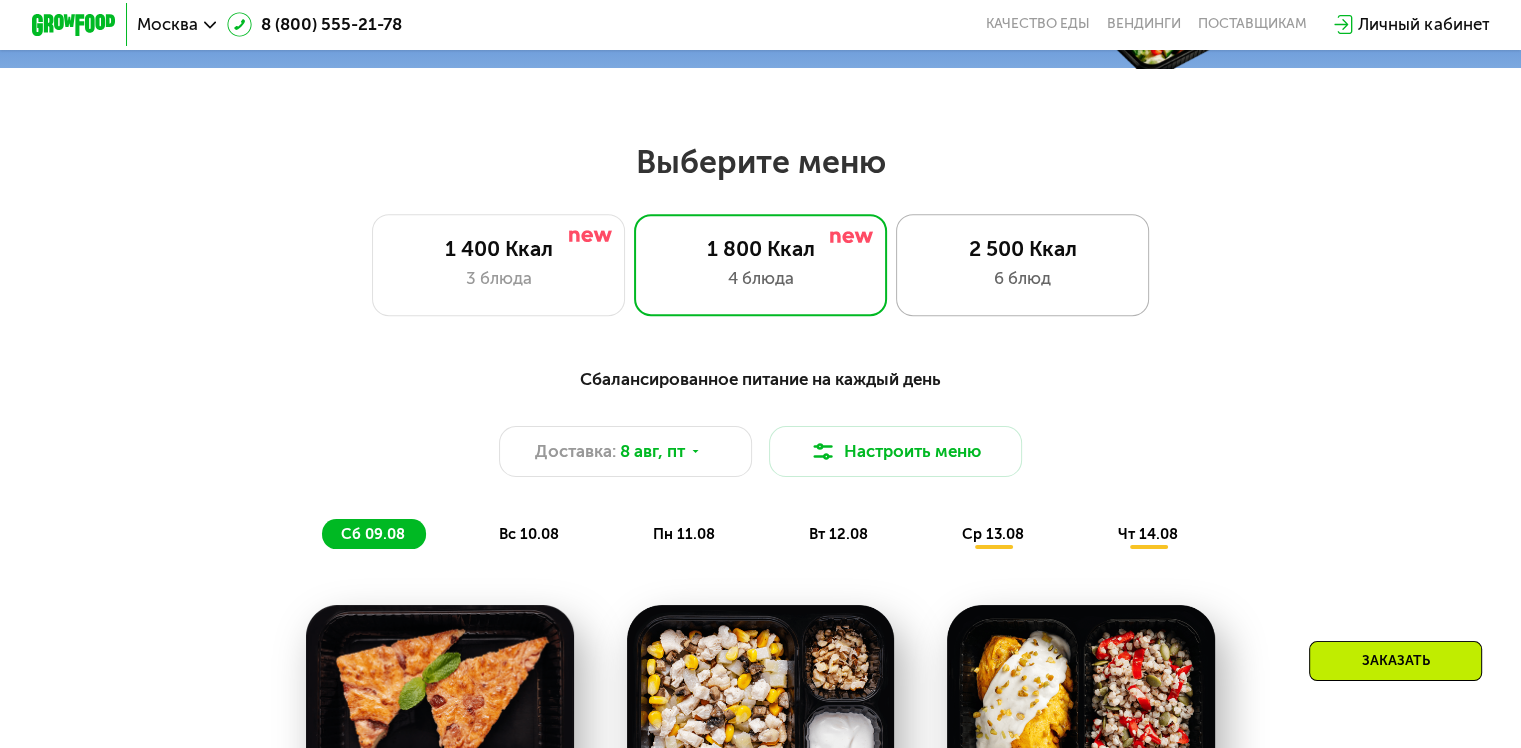 click on "2 500 Ккал" at bounding box center [1022, 248] 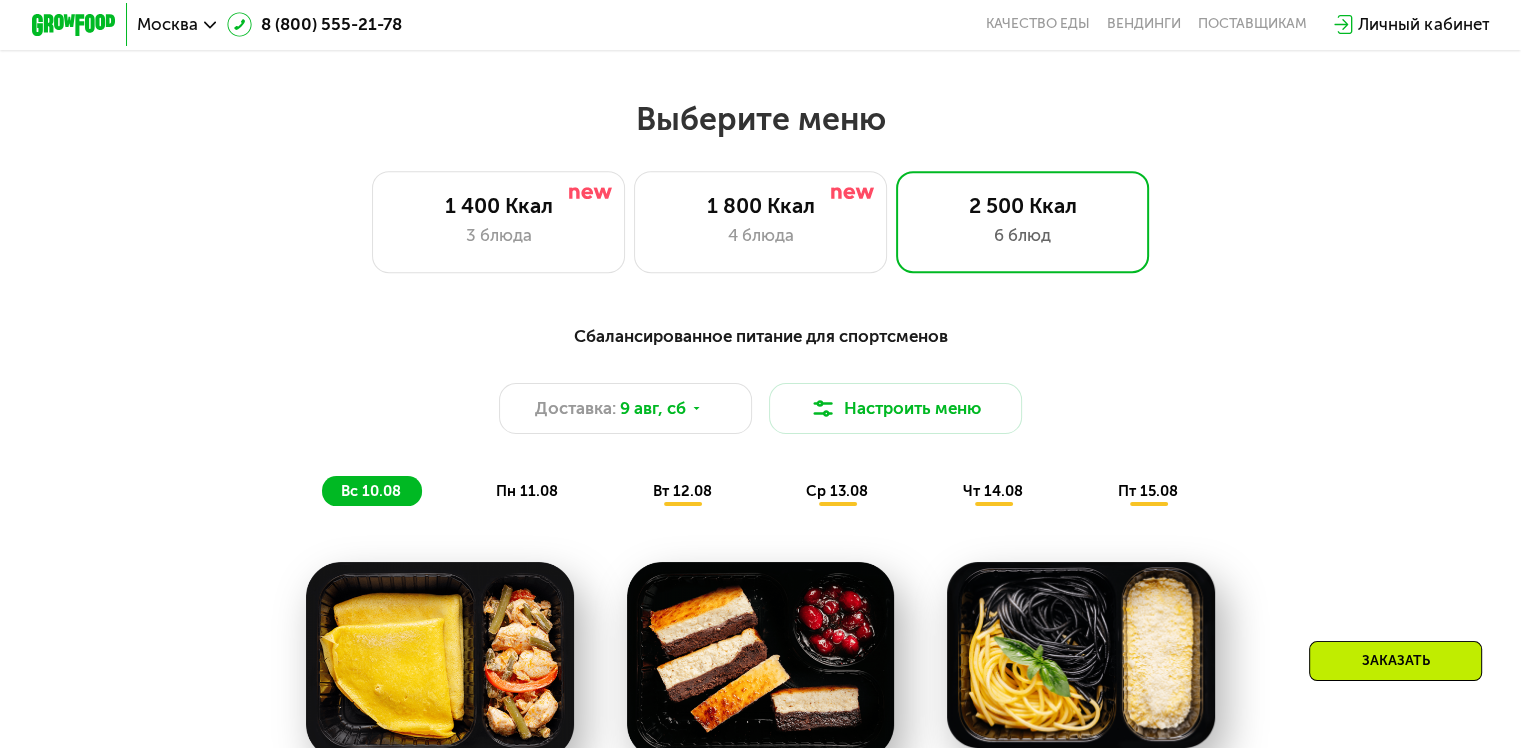scroll, scrollTop: 800, scrollLeft: 0, axis: vertical 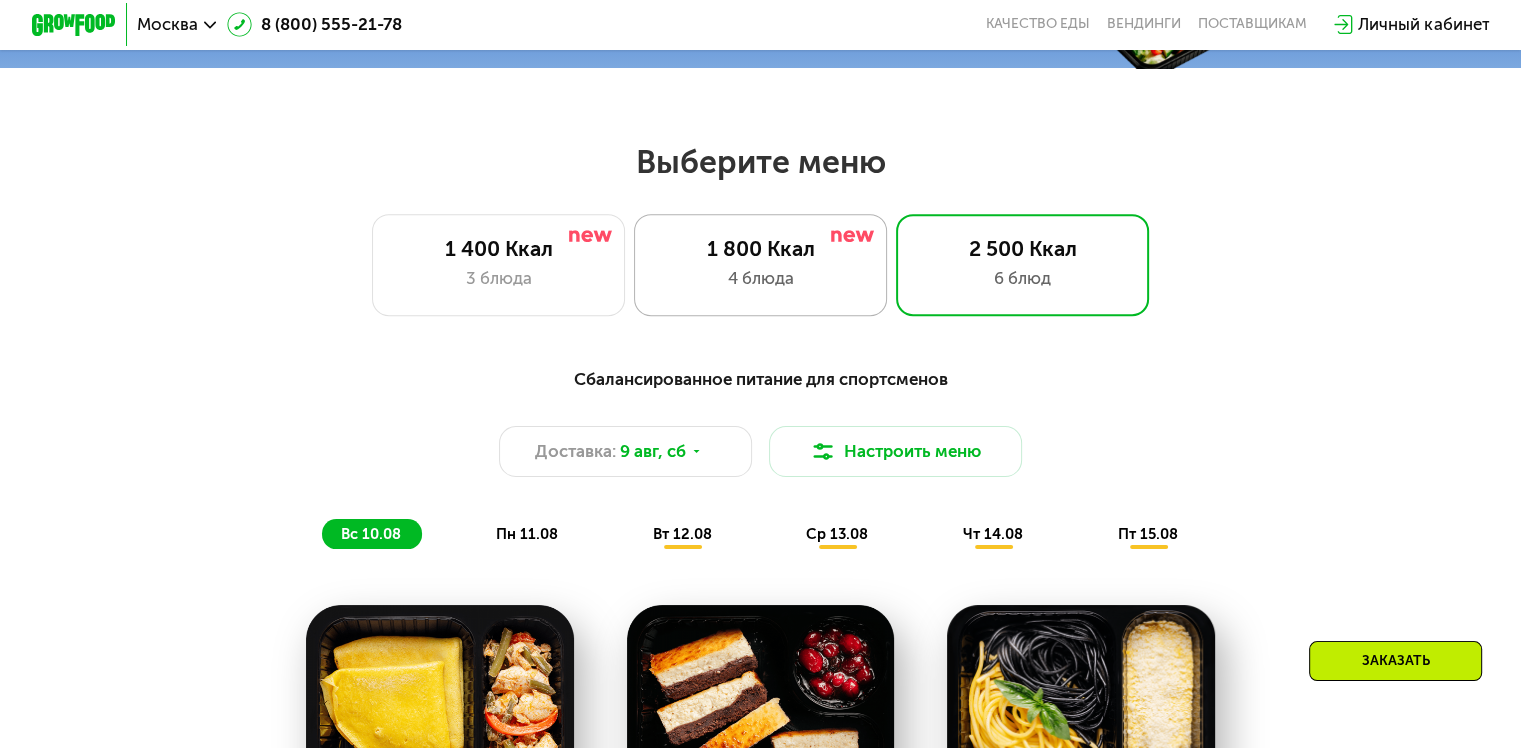 click on "1 800 Ккал" at bounding box center (760, 248) 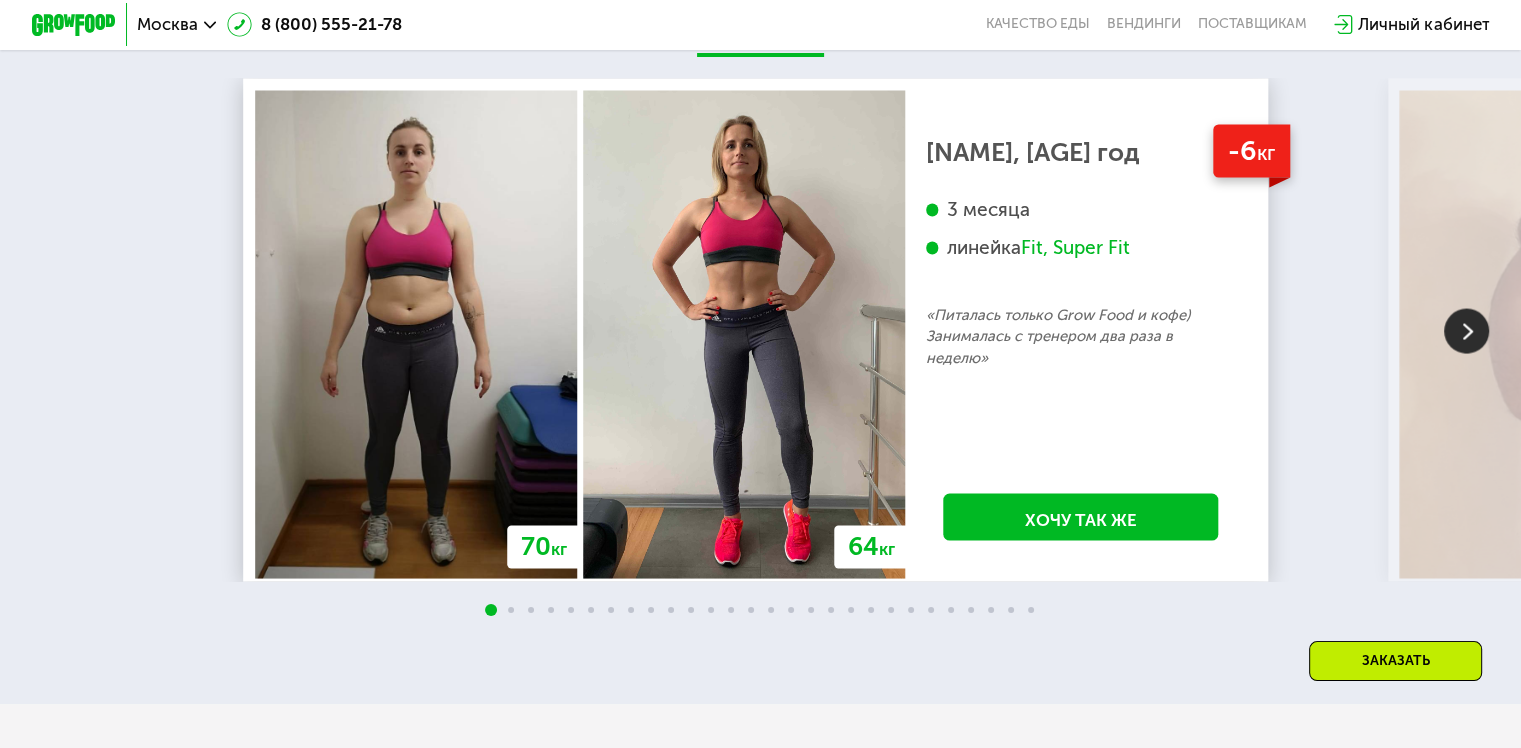 scroll, scrollTop: 3700, scrollLeft: 0, axis: vertical 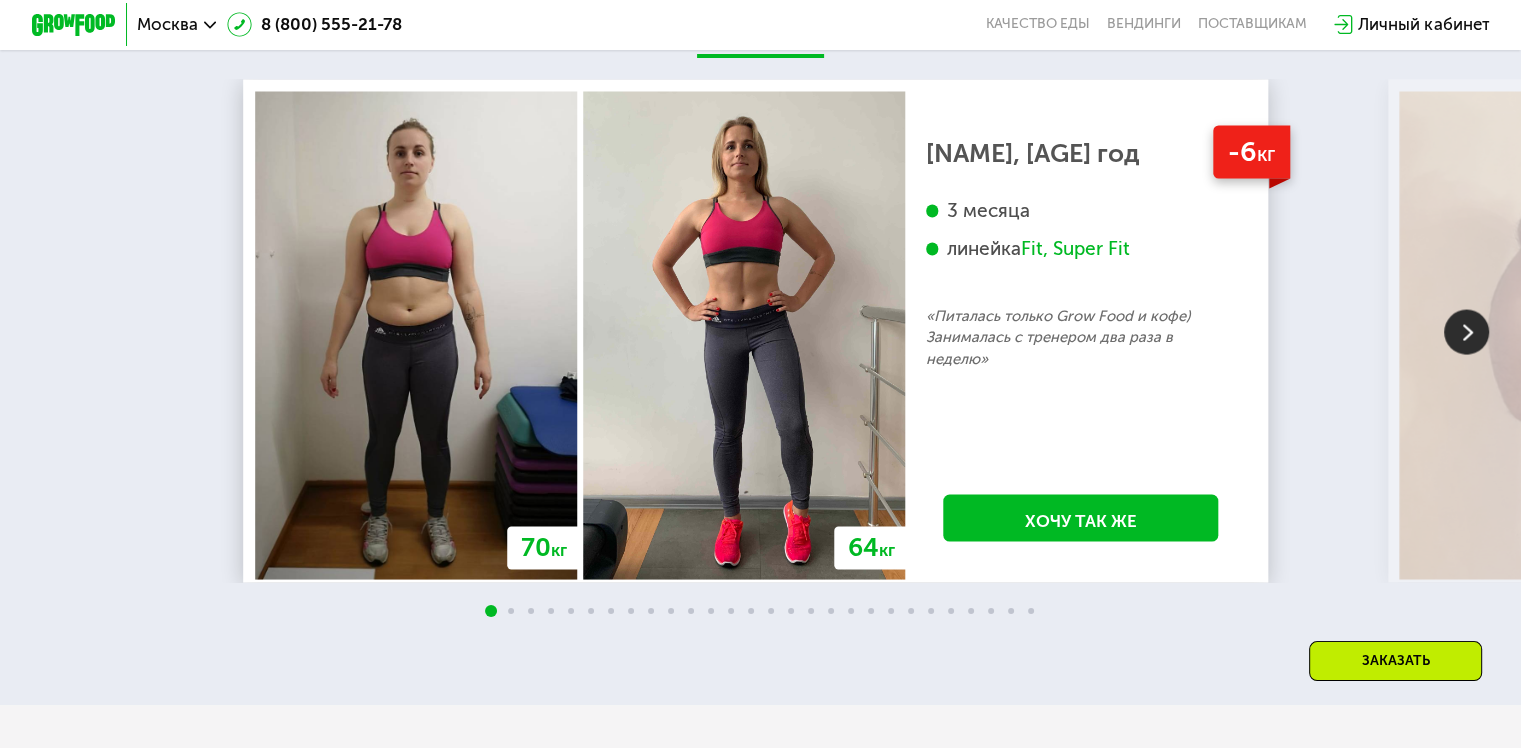 click at bounding box center [1466, 331] 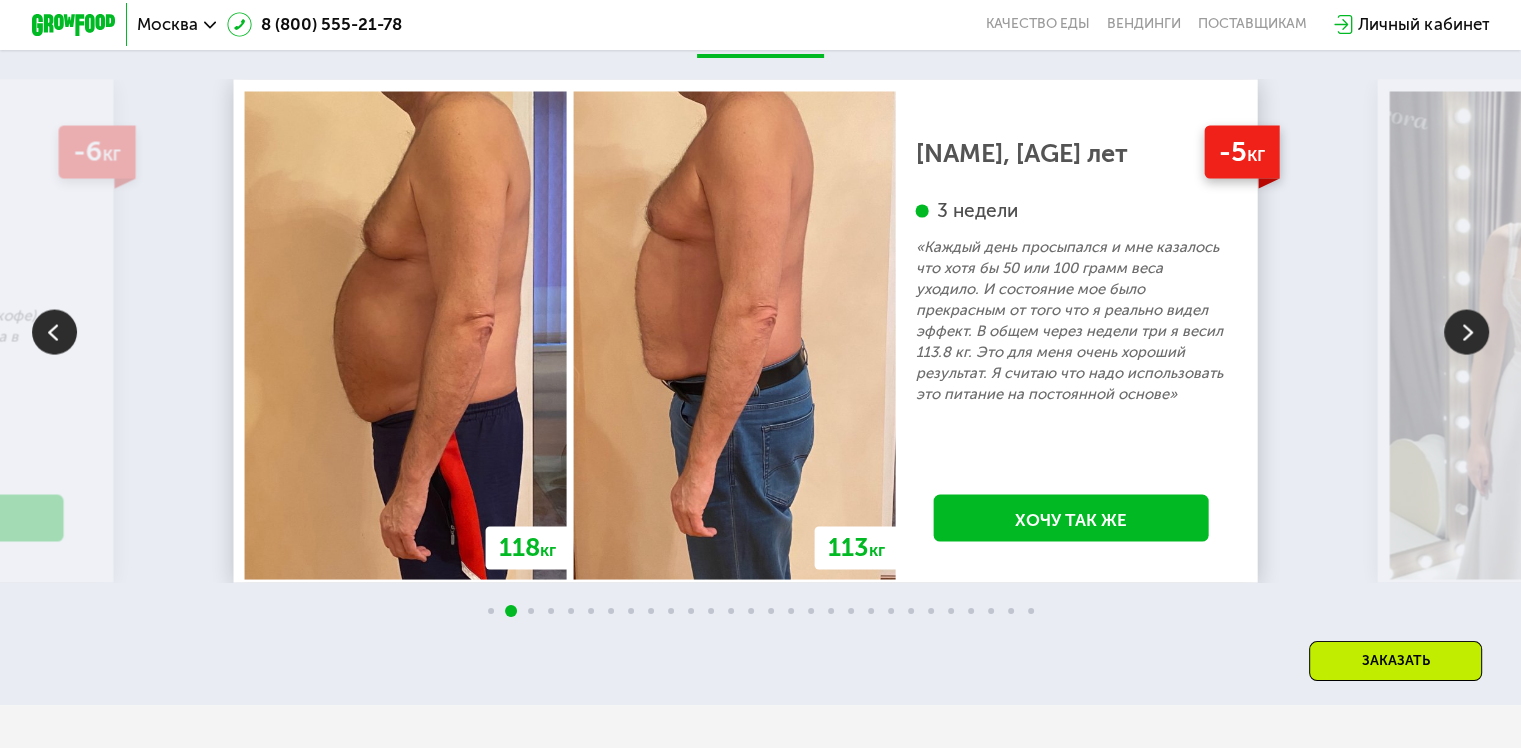 click at bounding box center (1466, 331) 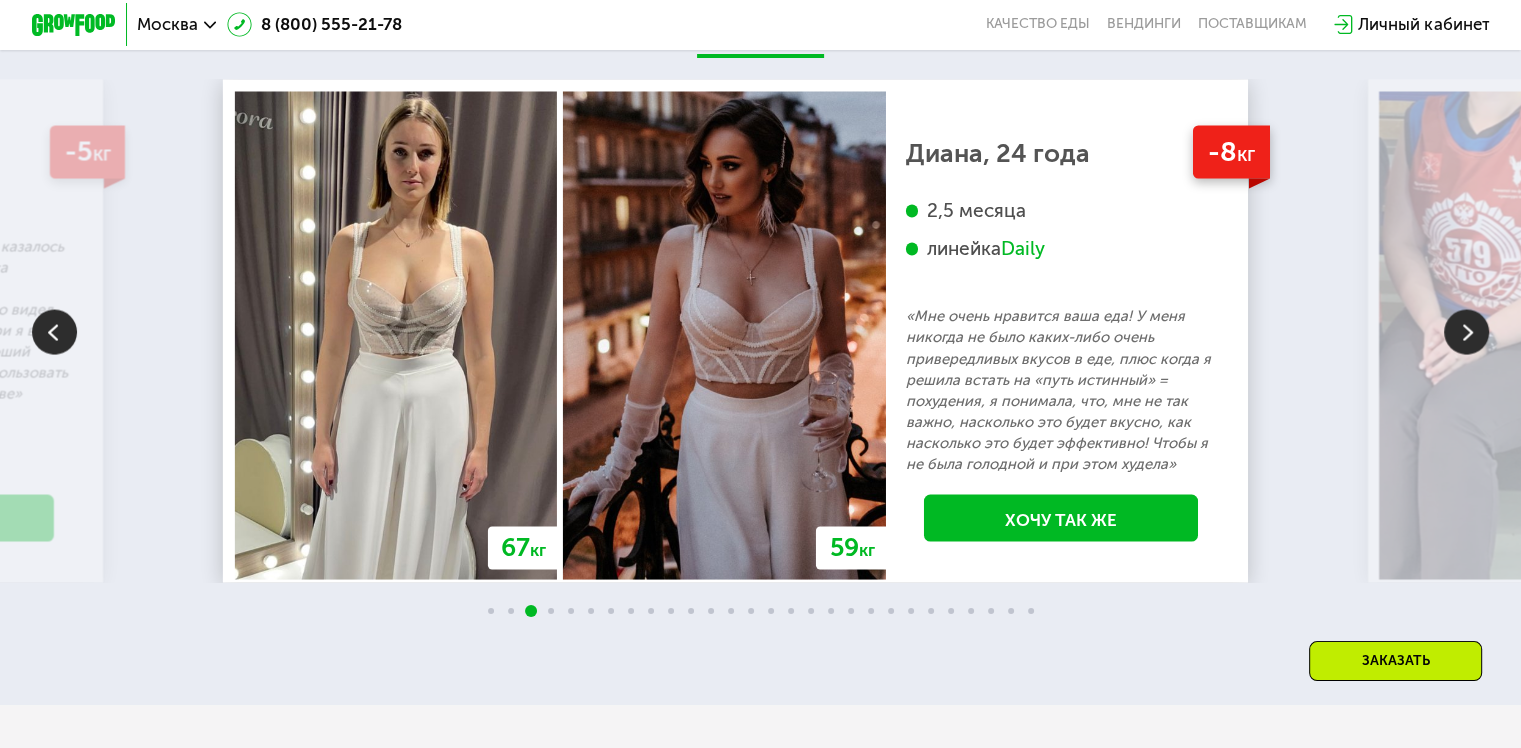 click at bounding box center [1466, 331] 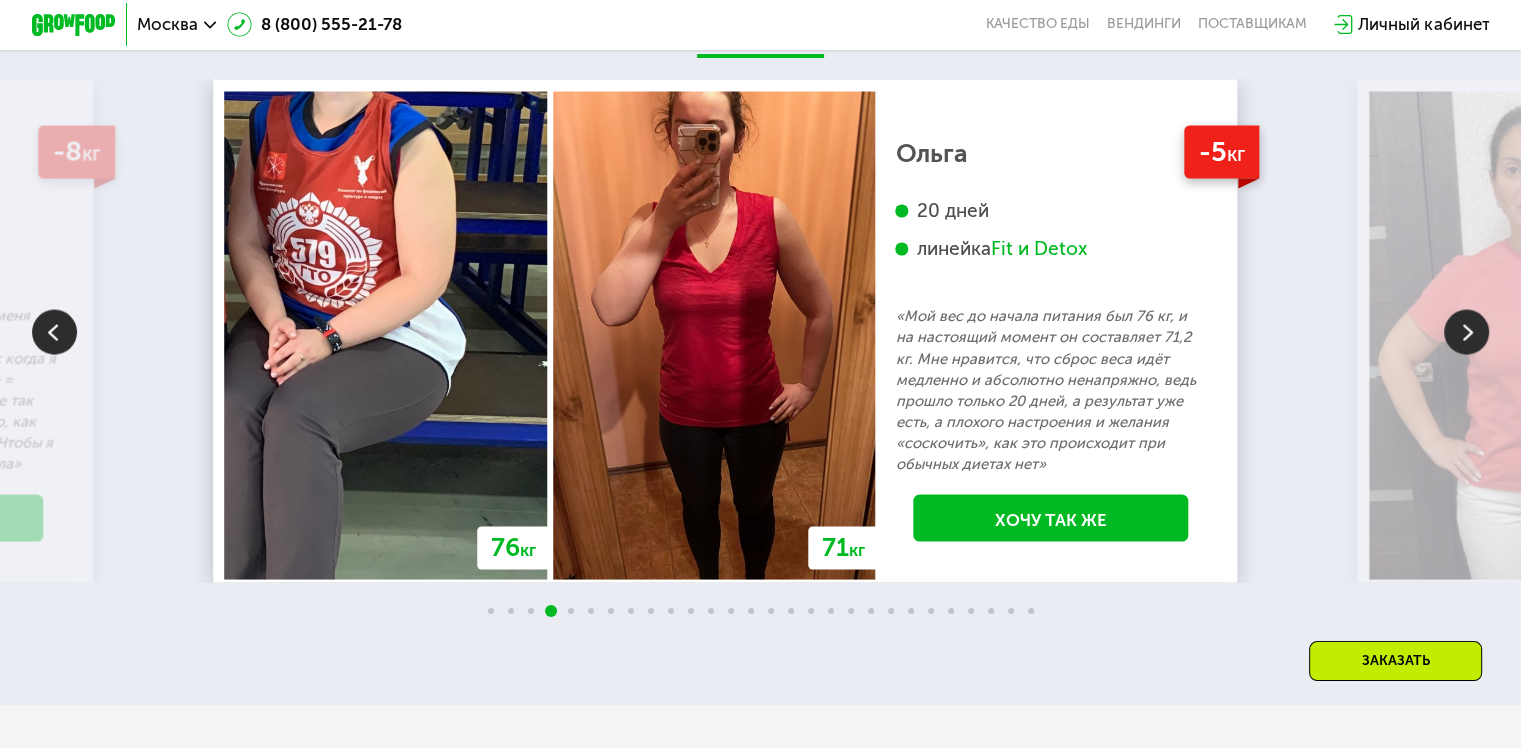 click at bounding box center [1466, 331] 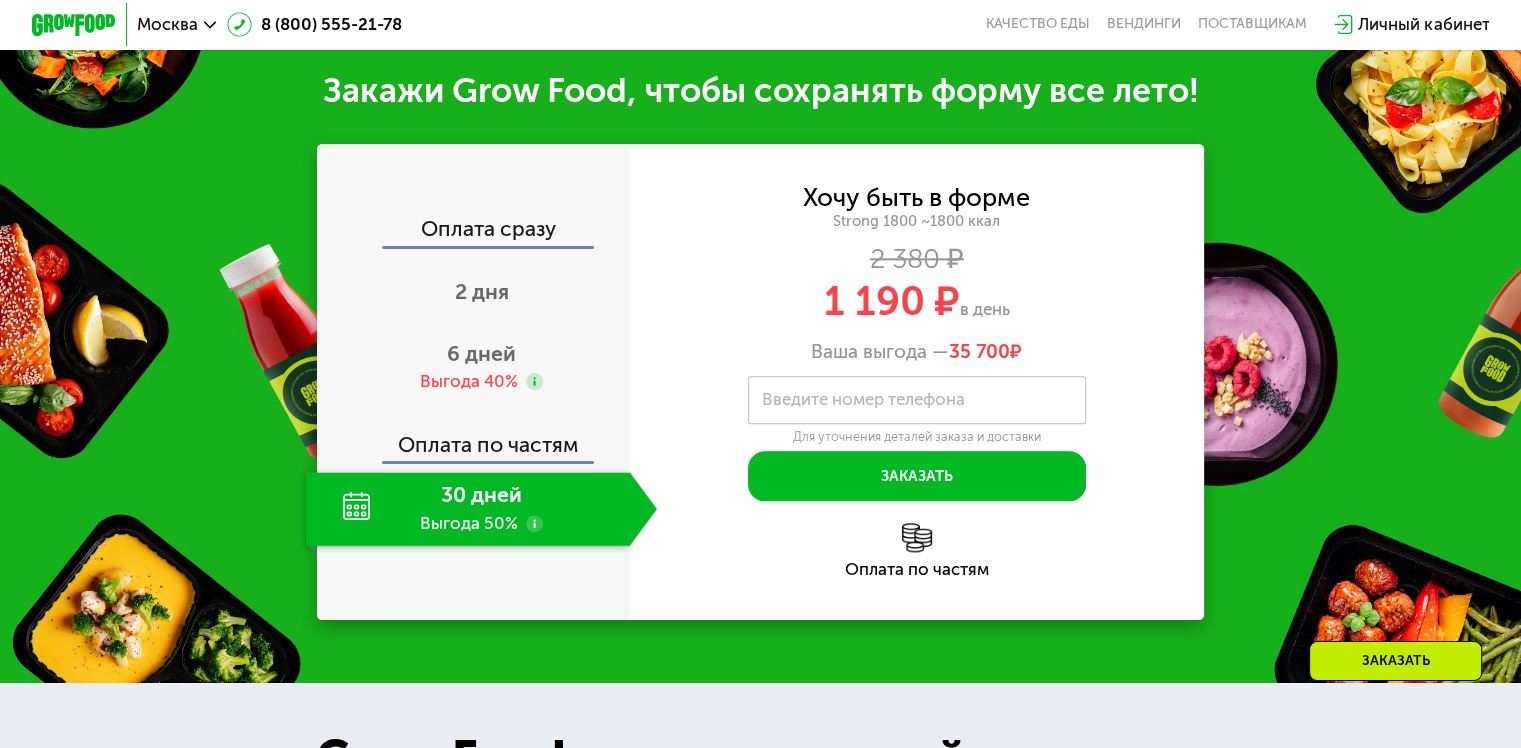 scroll, scrollTop: 2200, scrollLeft: 0, axis: vertical 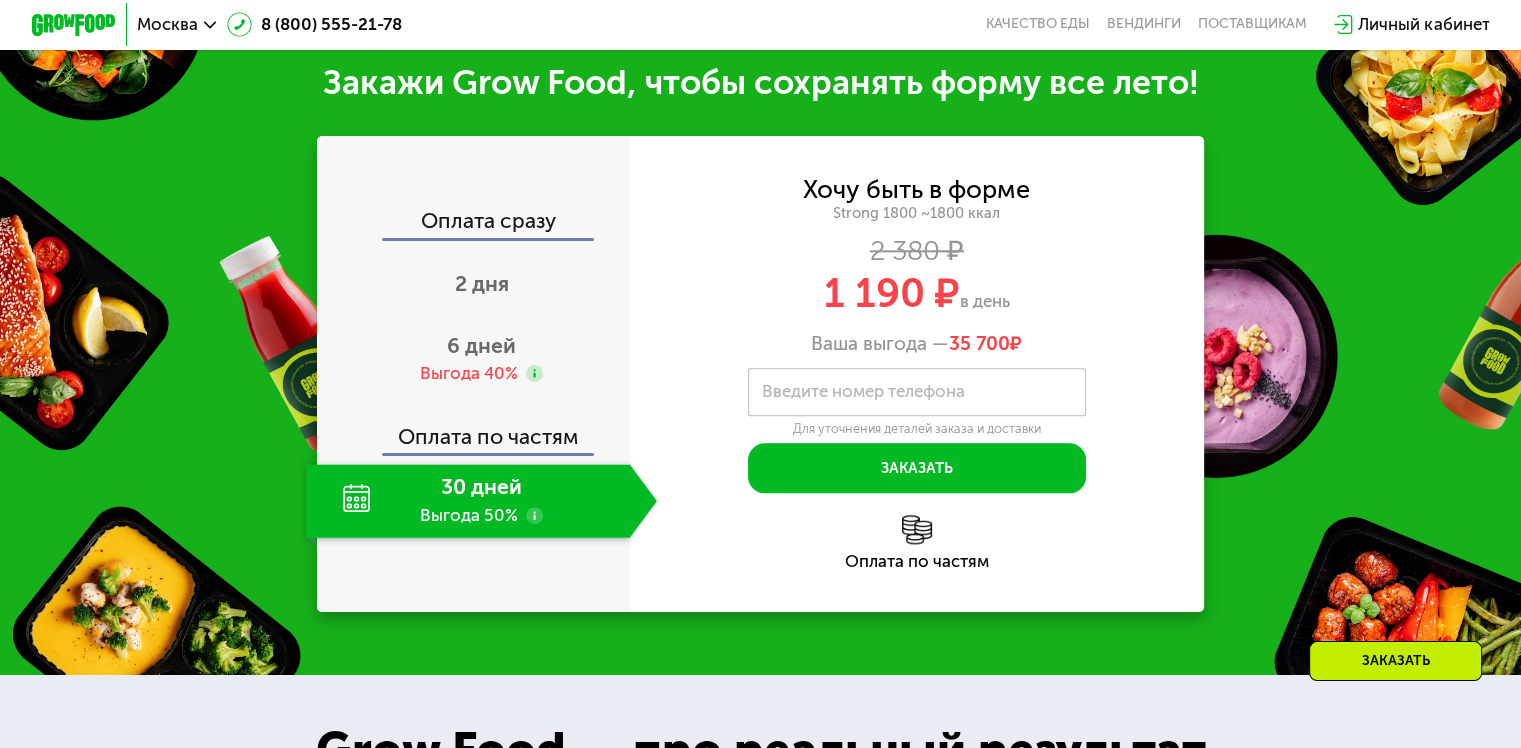 click on "Введите номер телефона" at bounding box center (863, 392) 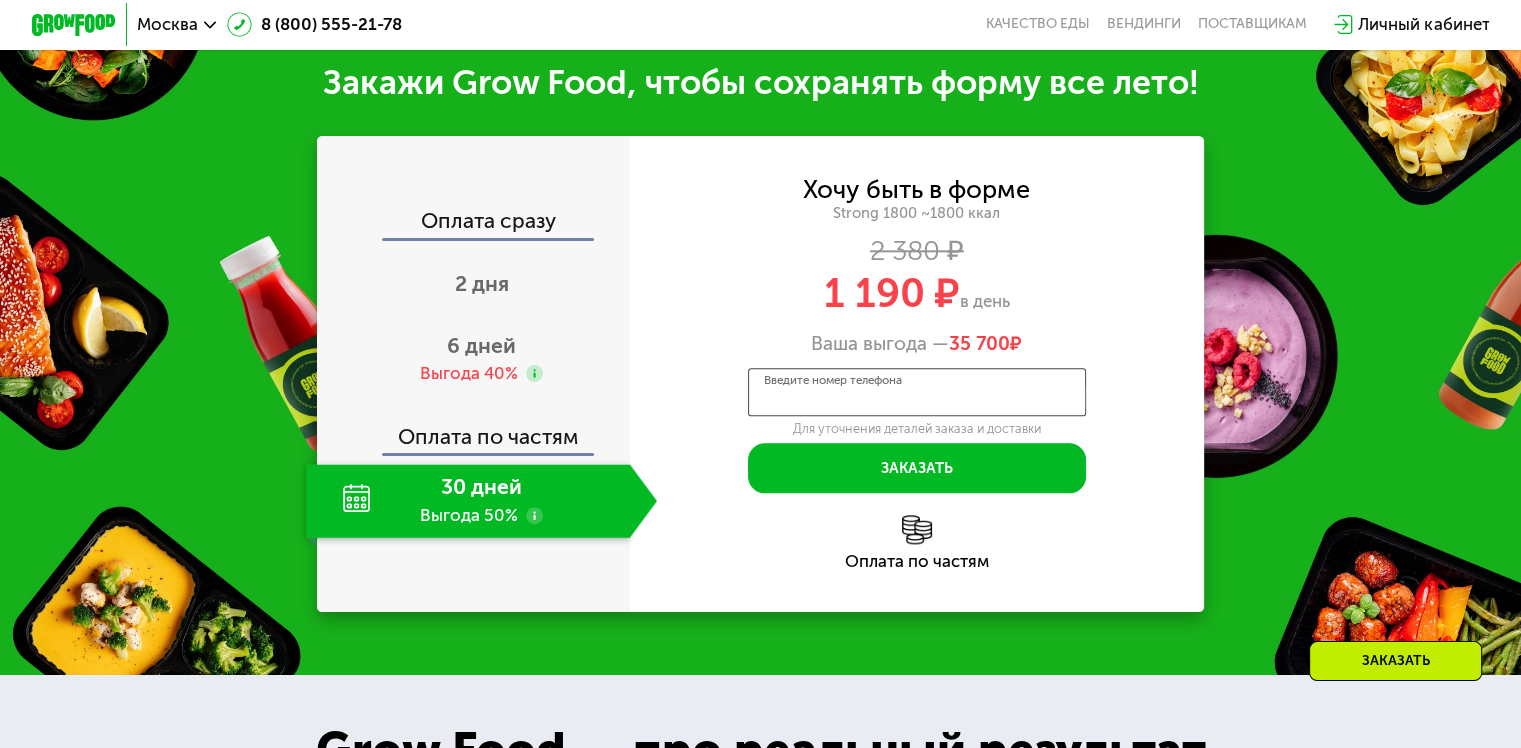 click on "Введите номер телефона" at bounding box center (917, 392) 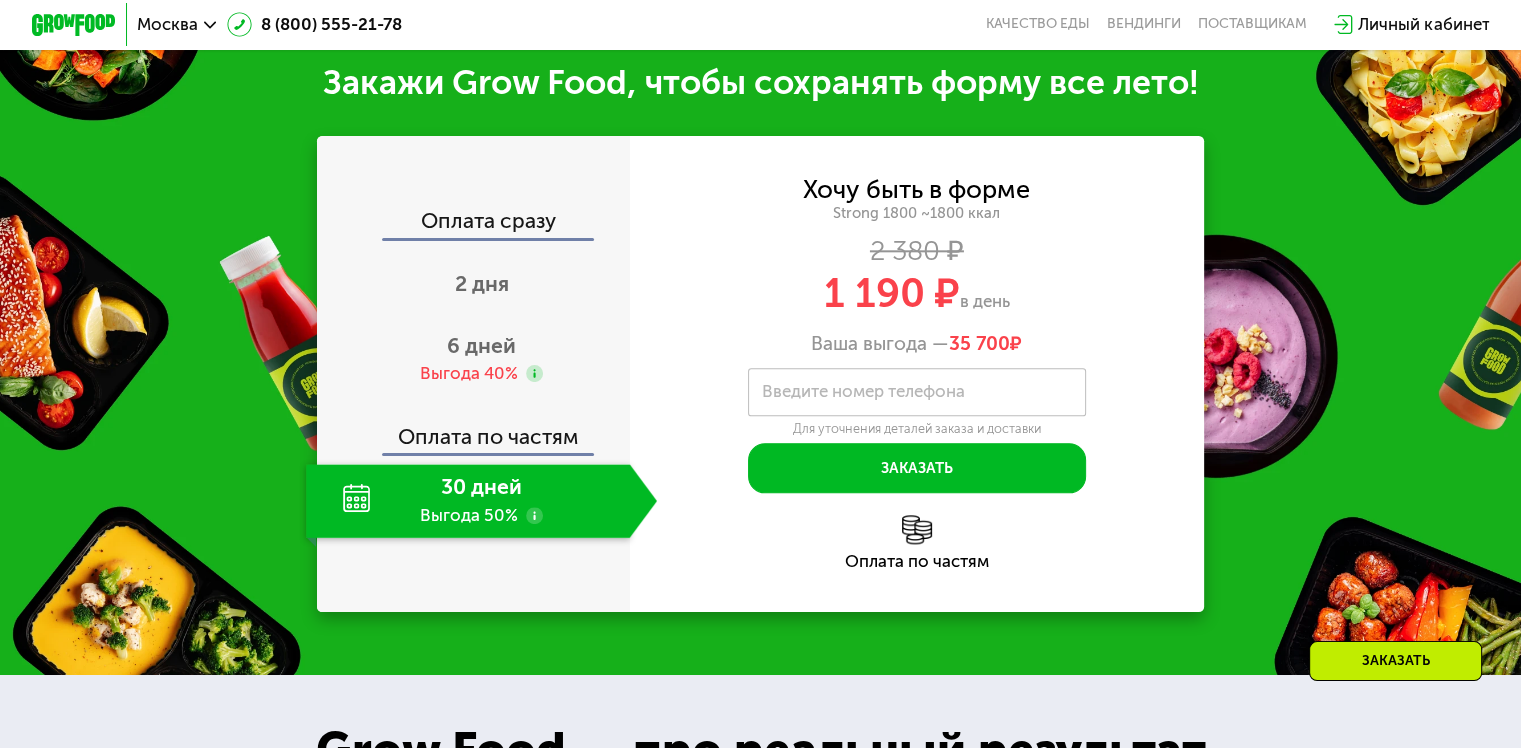click on "Ваша выгода —  35 700  ₽" at bounding box center [917, 343] 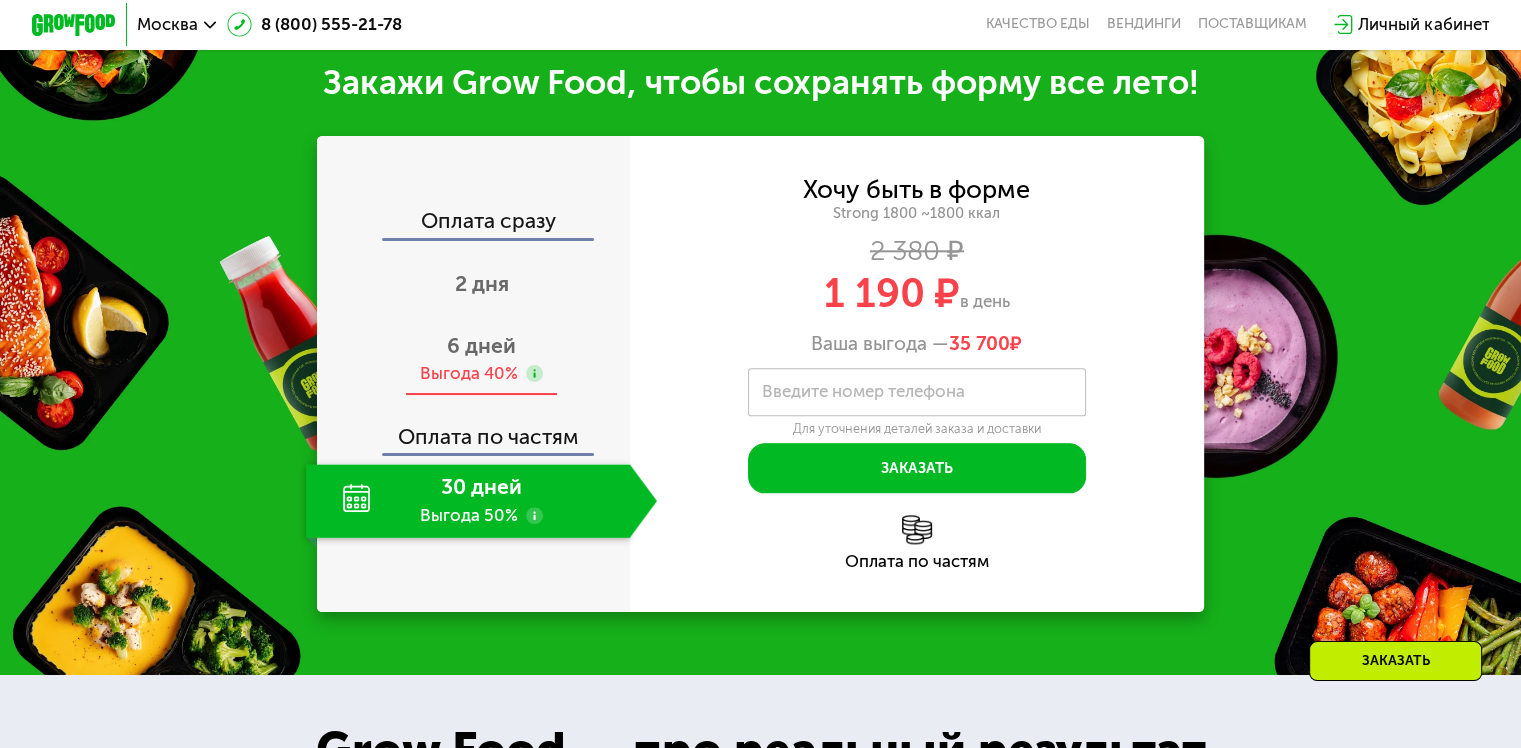 click on "6 дней" at bounding box center [481, 345] 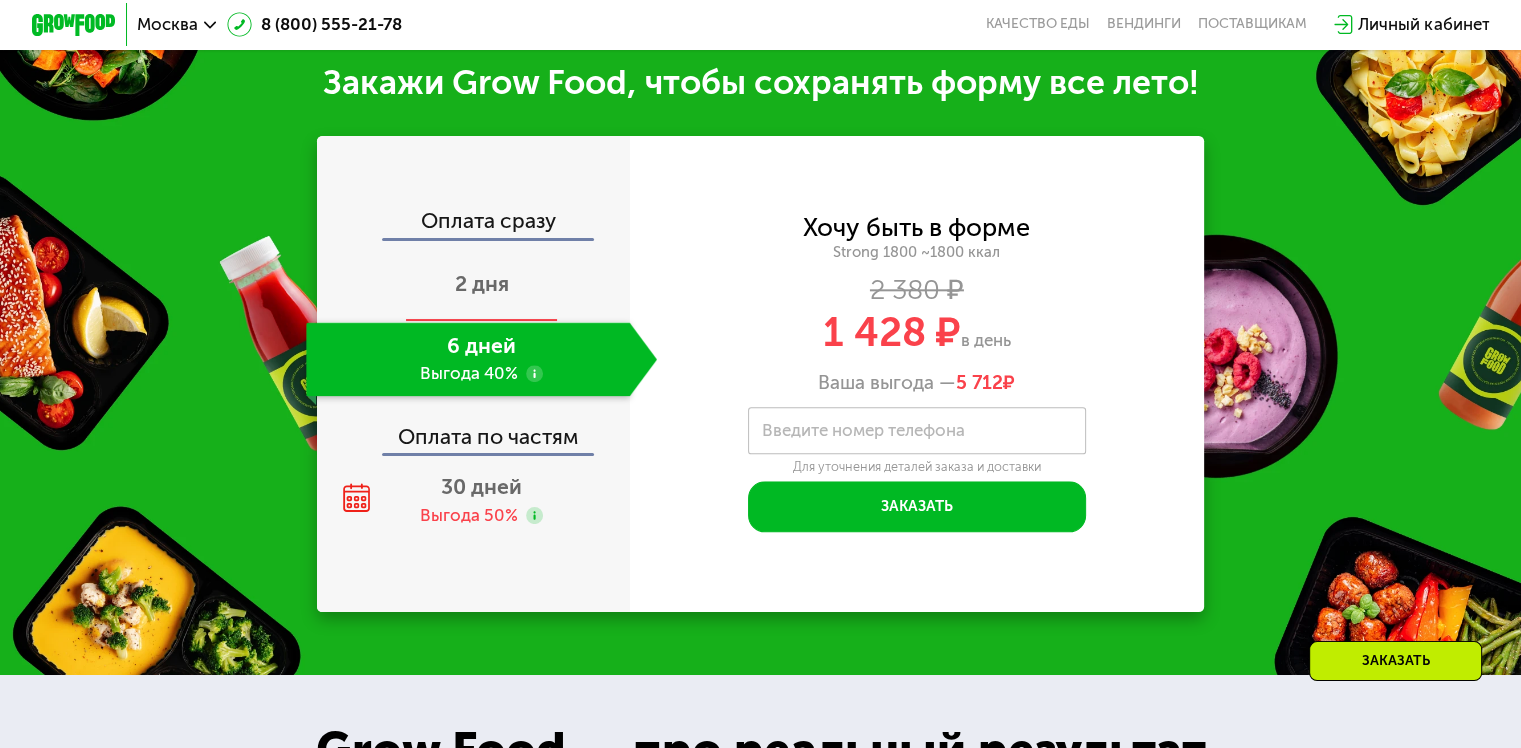 click on "2 дня" at bounding box center [481, 285] 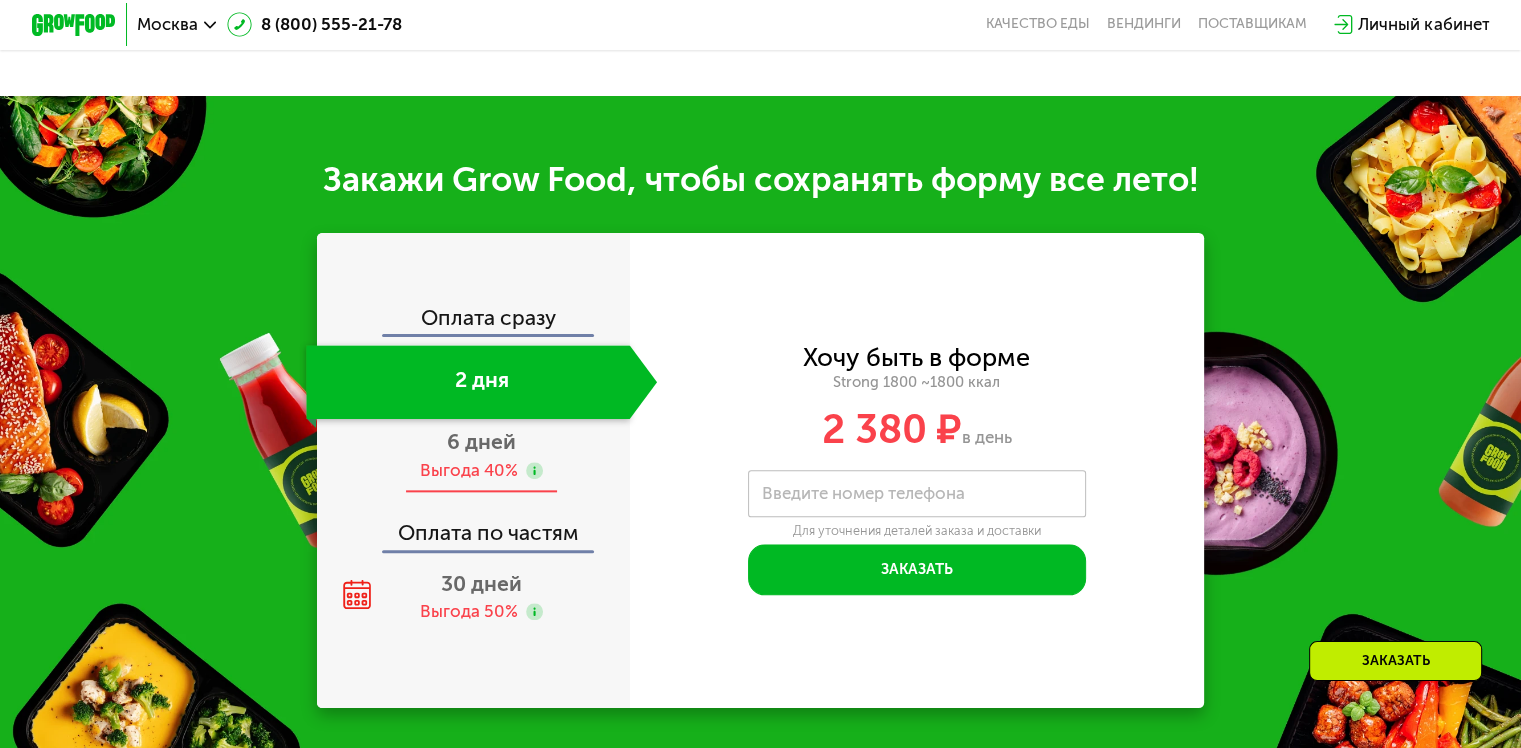 click on "6 дней Выгода 40%" at bounding box center (481, 456) 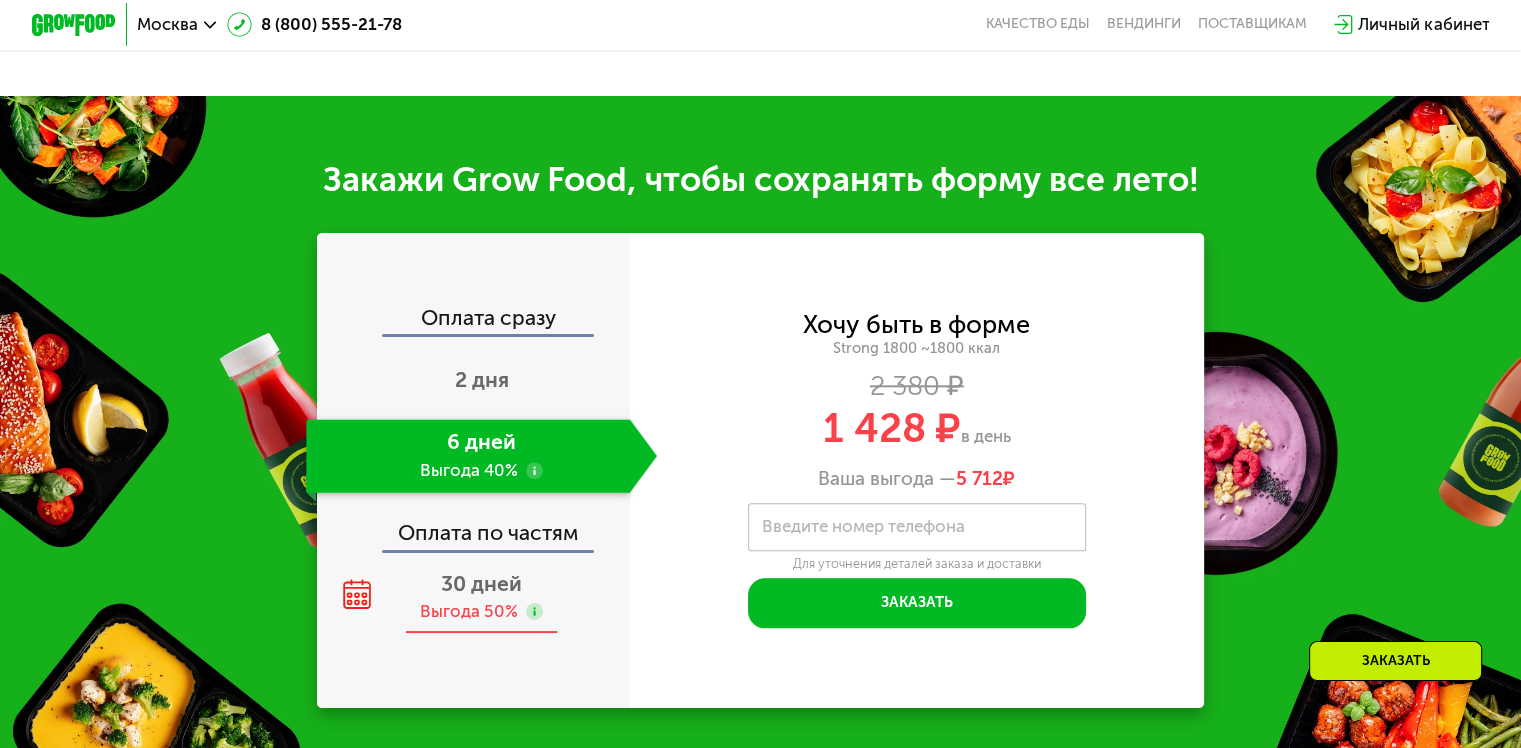 click on "30 дней" at bounding box center [481, 583] 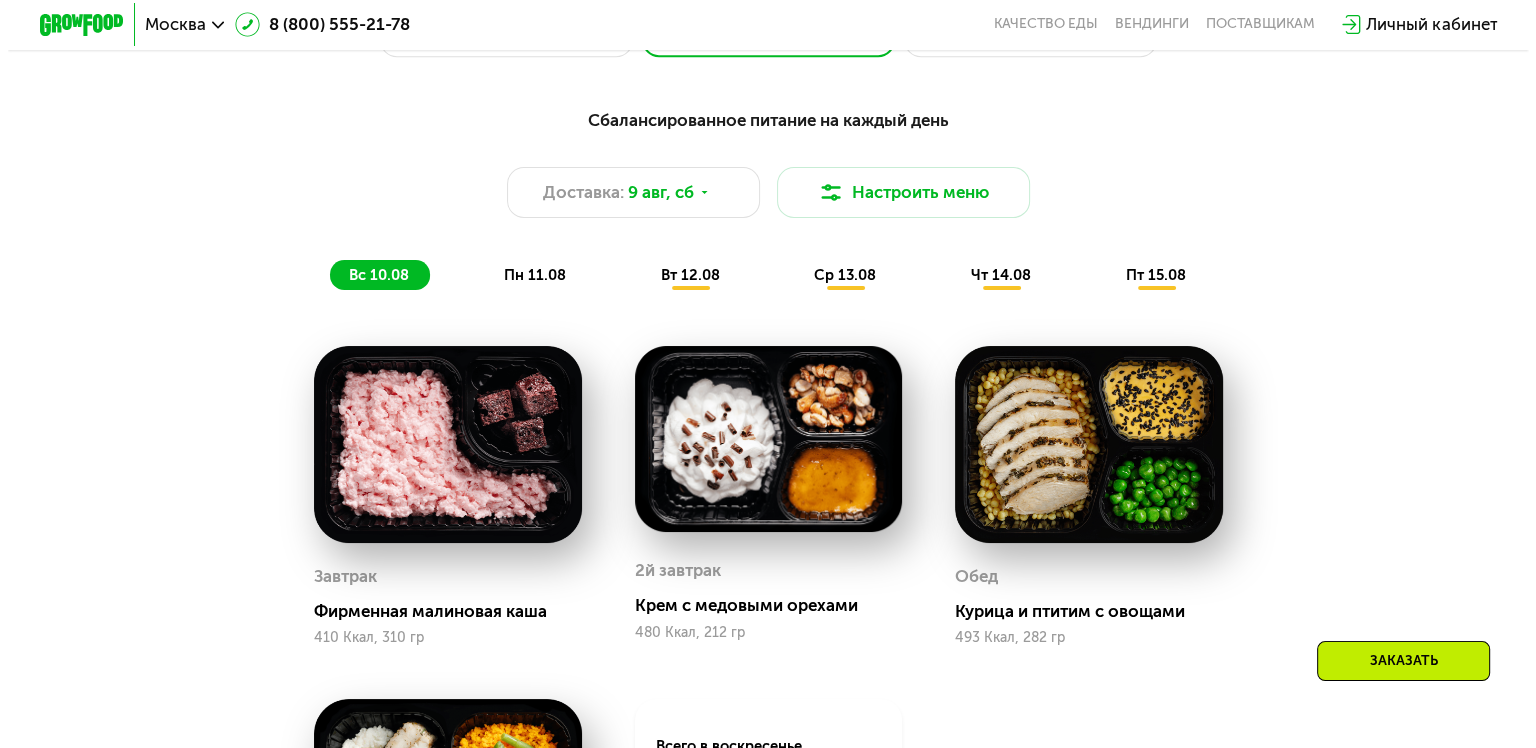 scroll, scrollTop: 1100, scrollLeft: 0, axis: vertical 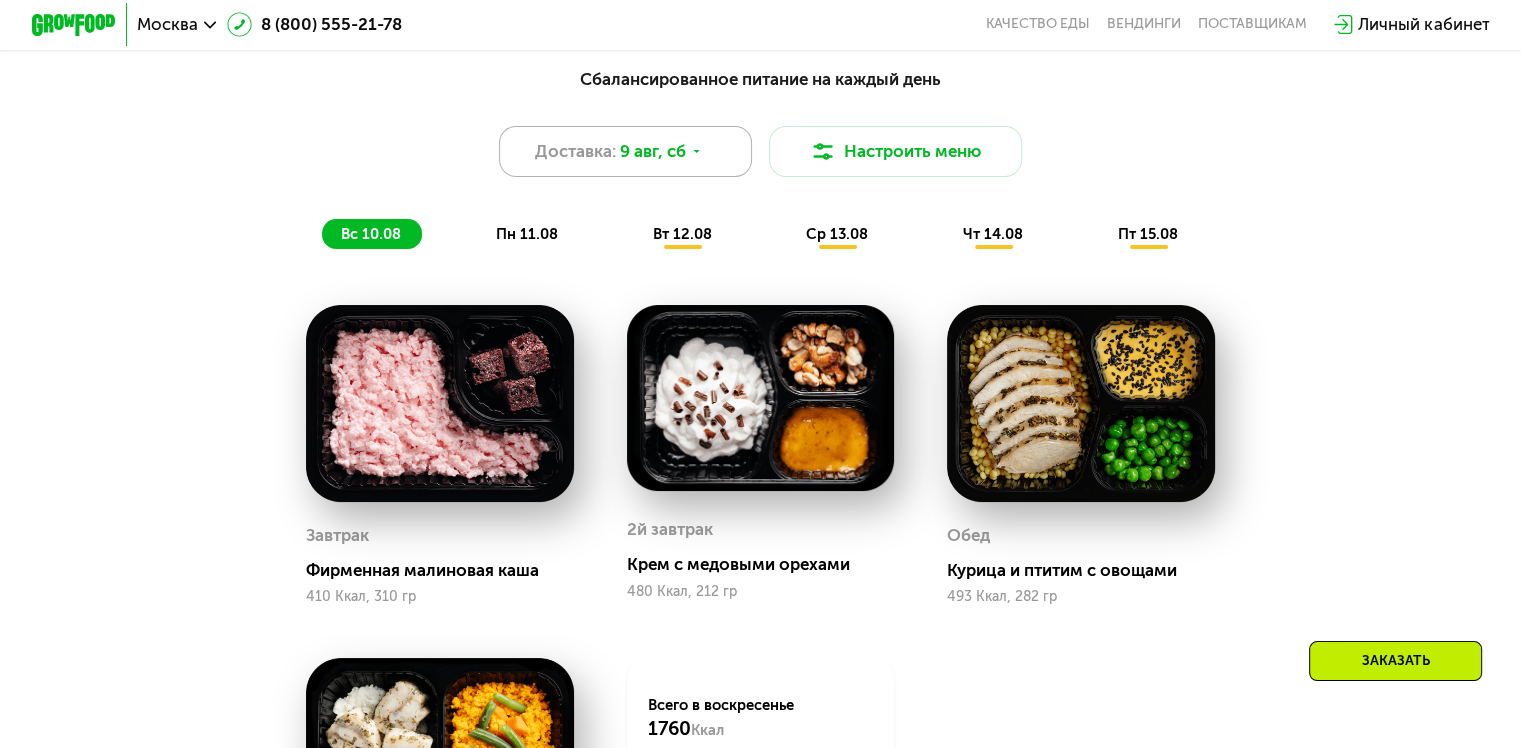 click on "9 авг, сб" at bounding box center (653, 151) 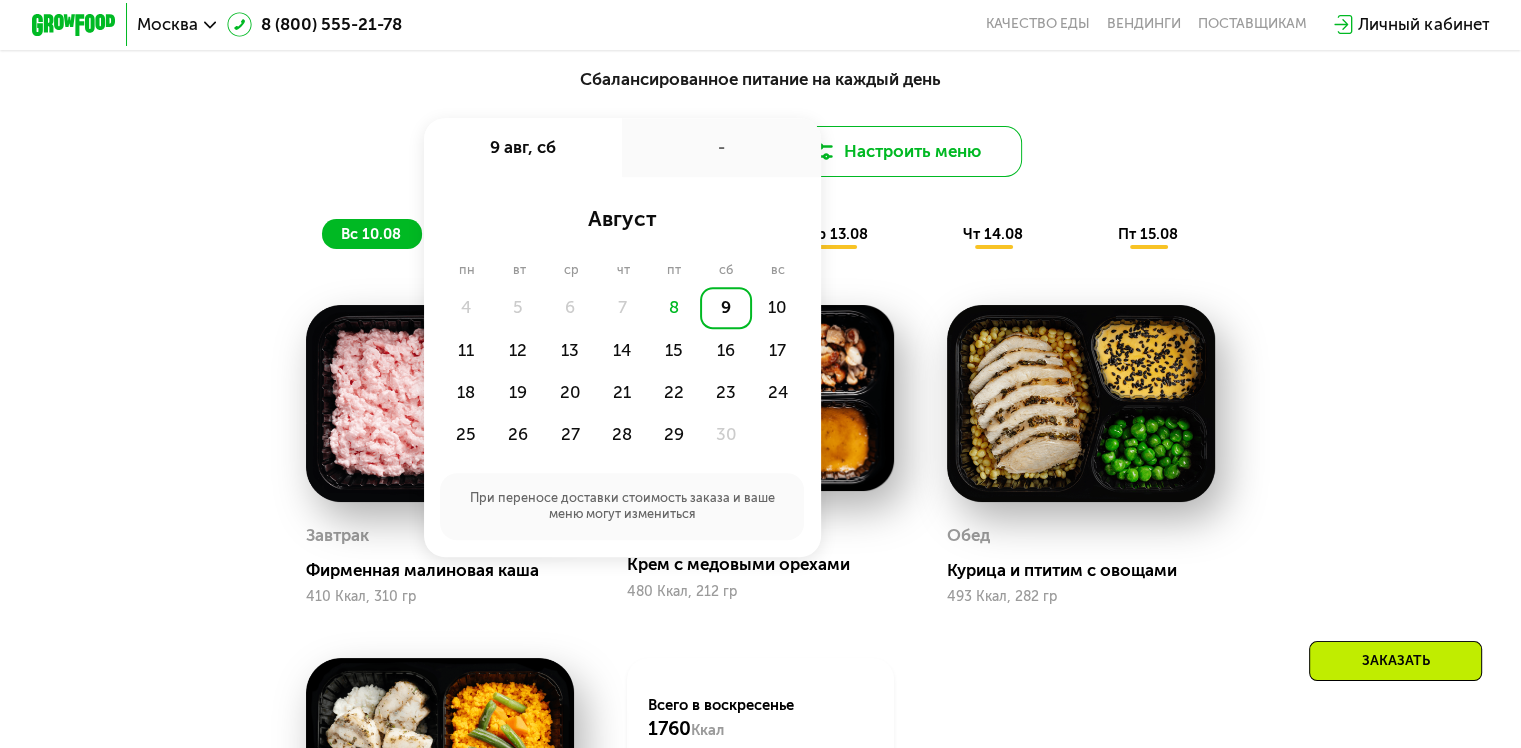 click on "Настроить меню" at bounding box center (896, 151) 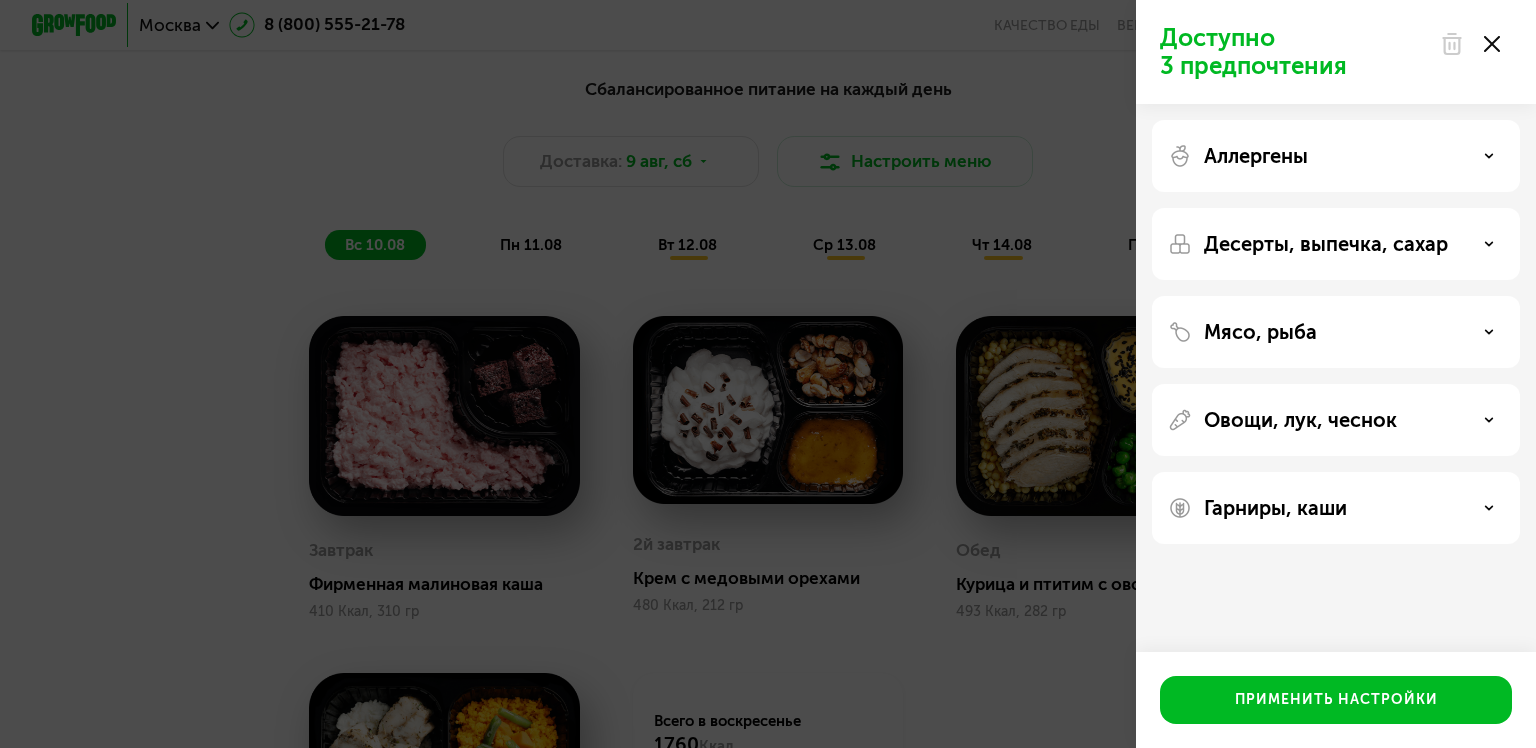 click on "Аллергены" 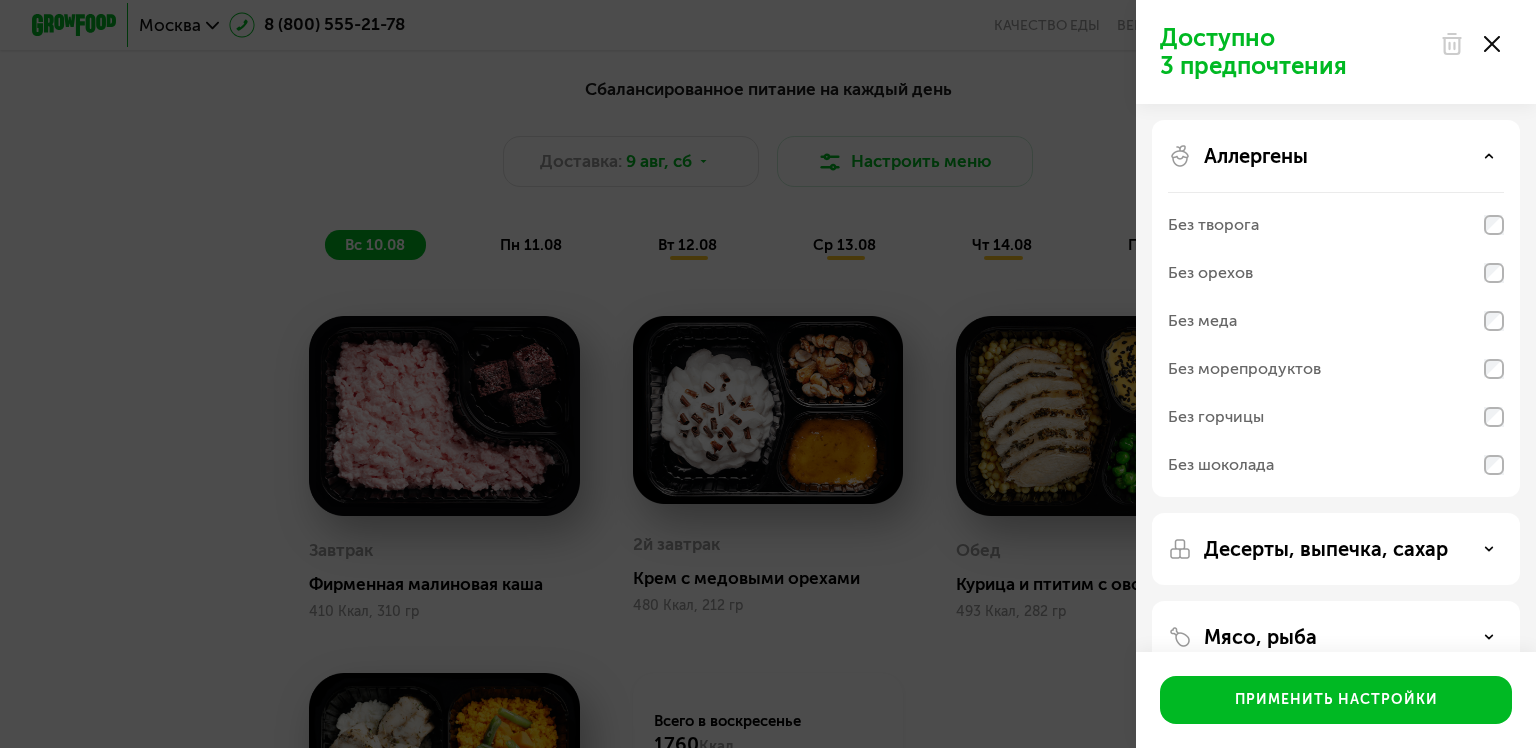 click on "Аллергены" at bounding box center [1256, 156] 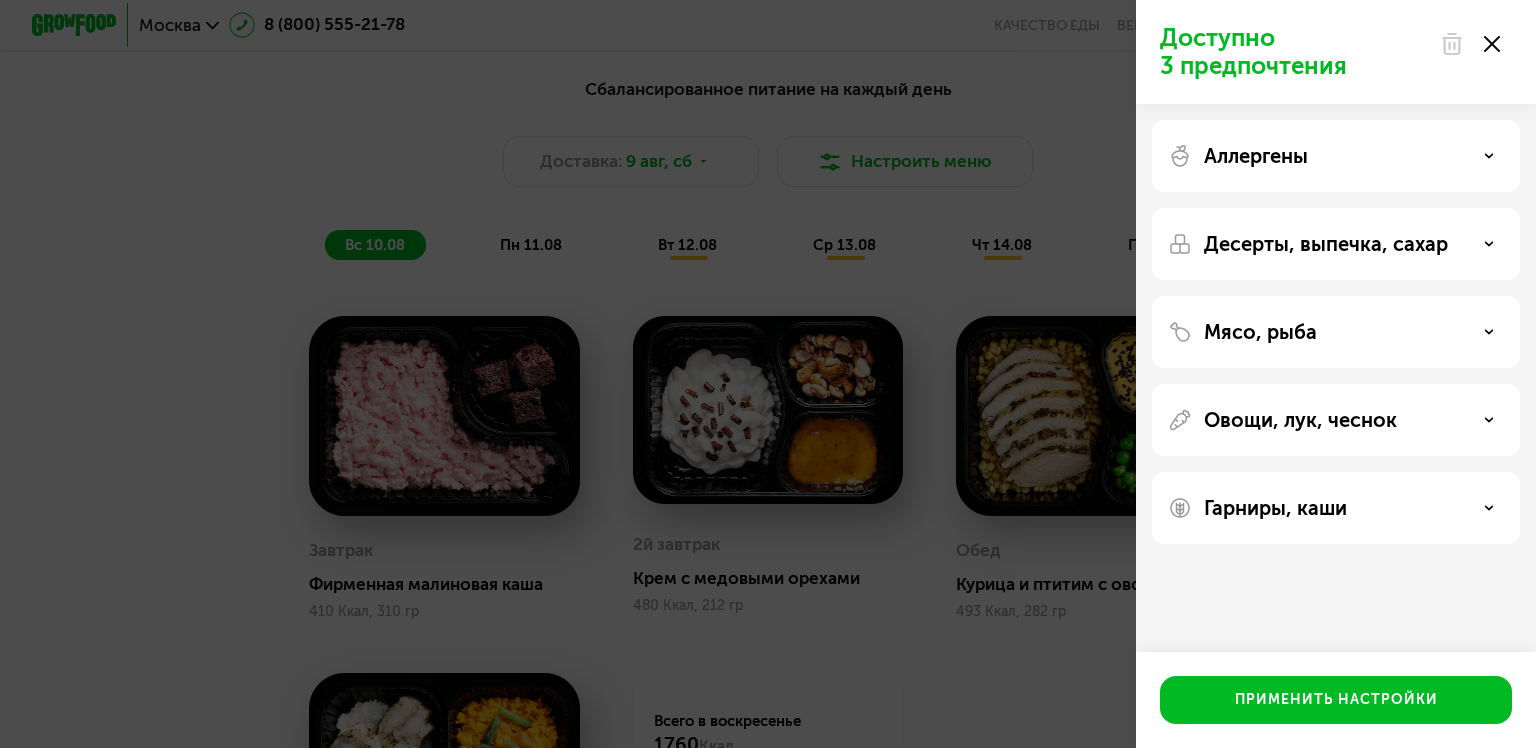 click on "Аллергены" at bounding box center (1256, 156) 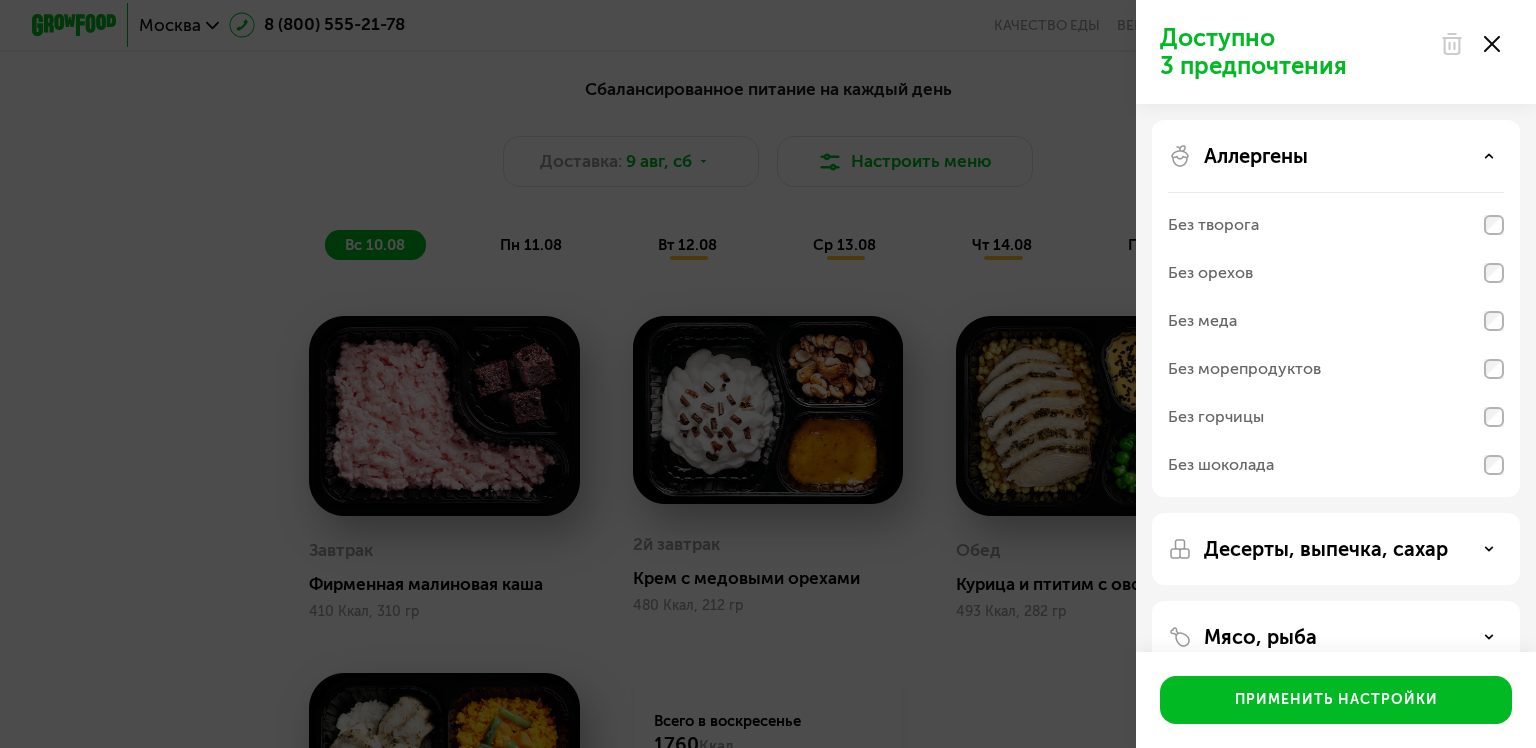 click on "Аллергены" at bounding box center [1256, 156] 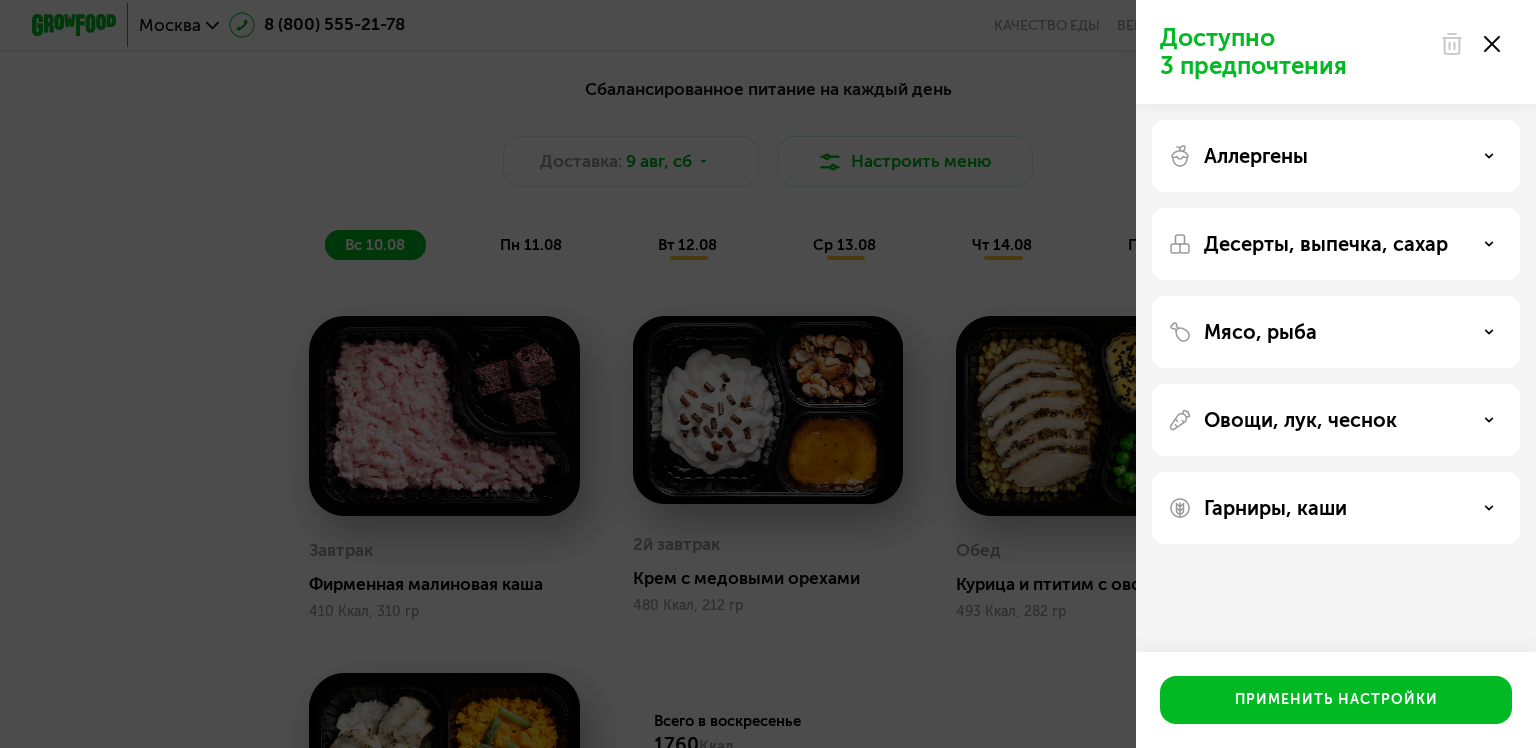 click on "Десерты, выпечка, сахар" 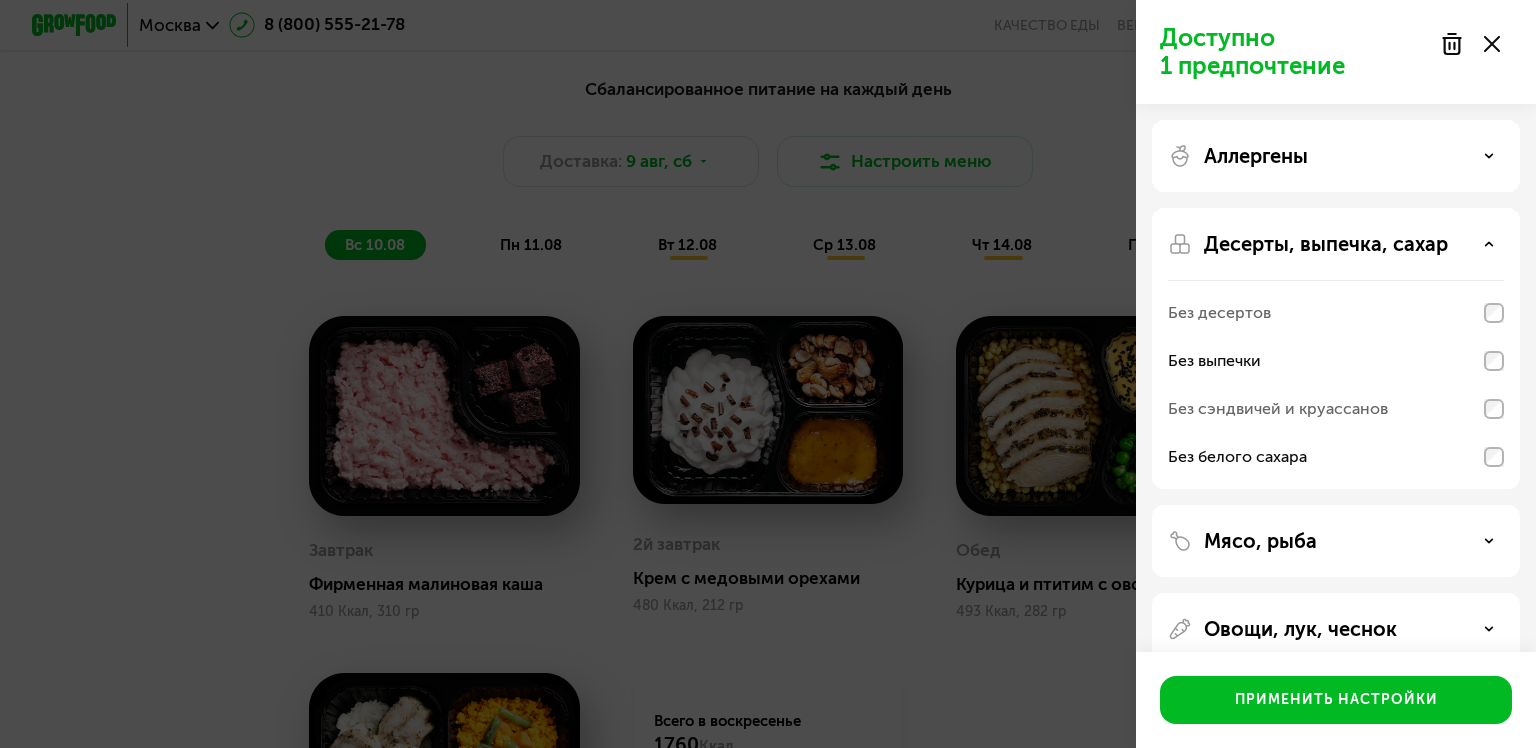 click on "Мясо, рыба" 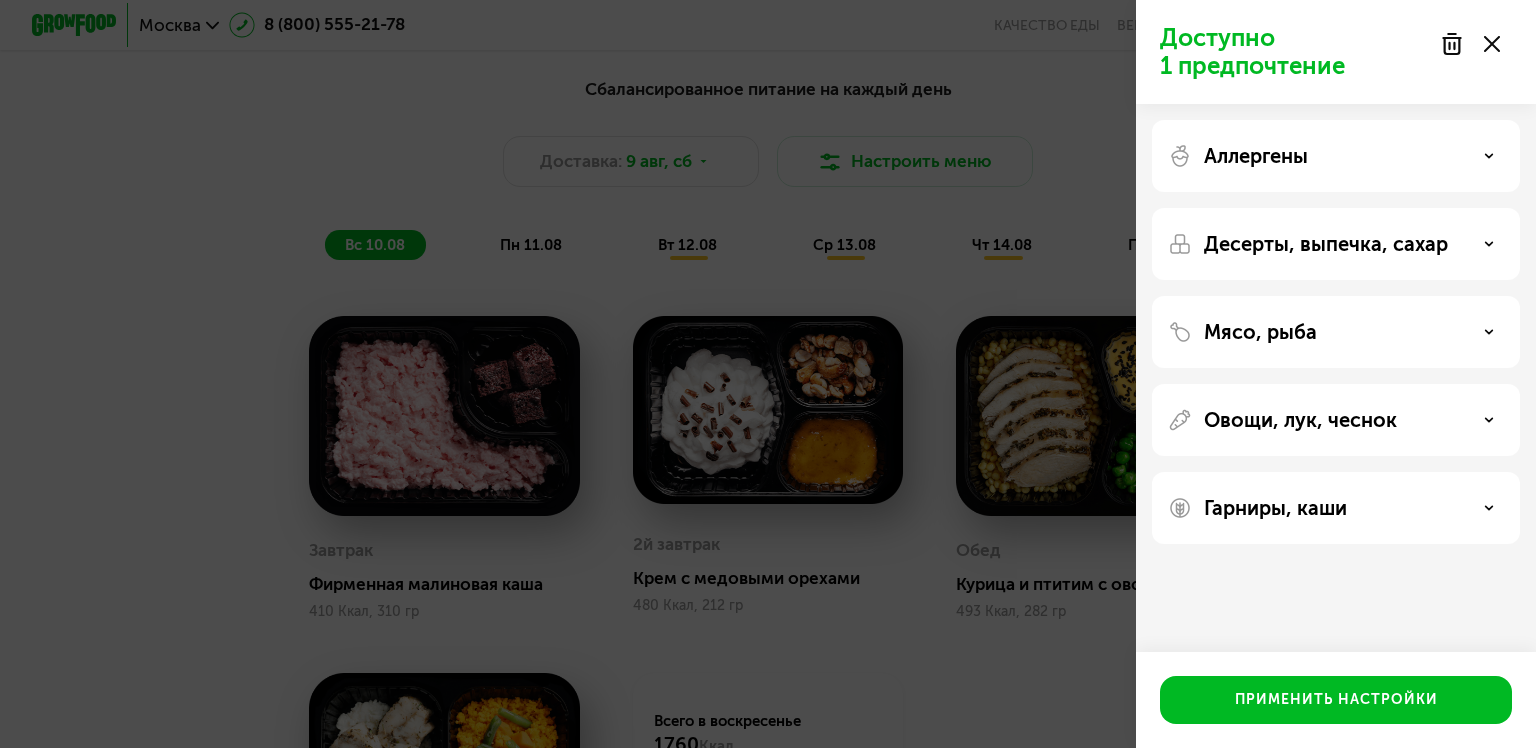 click on "Мясо, рыба" at bounding box center [1336, 332] 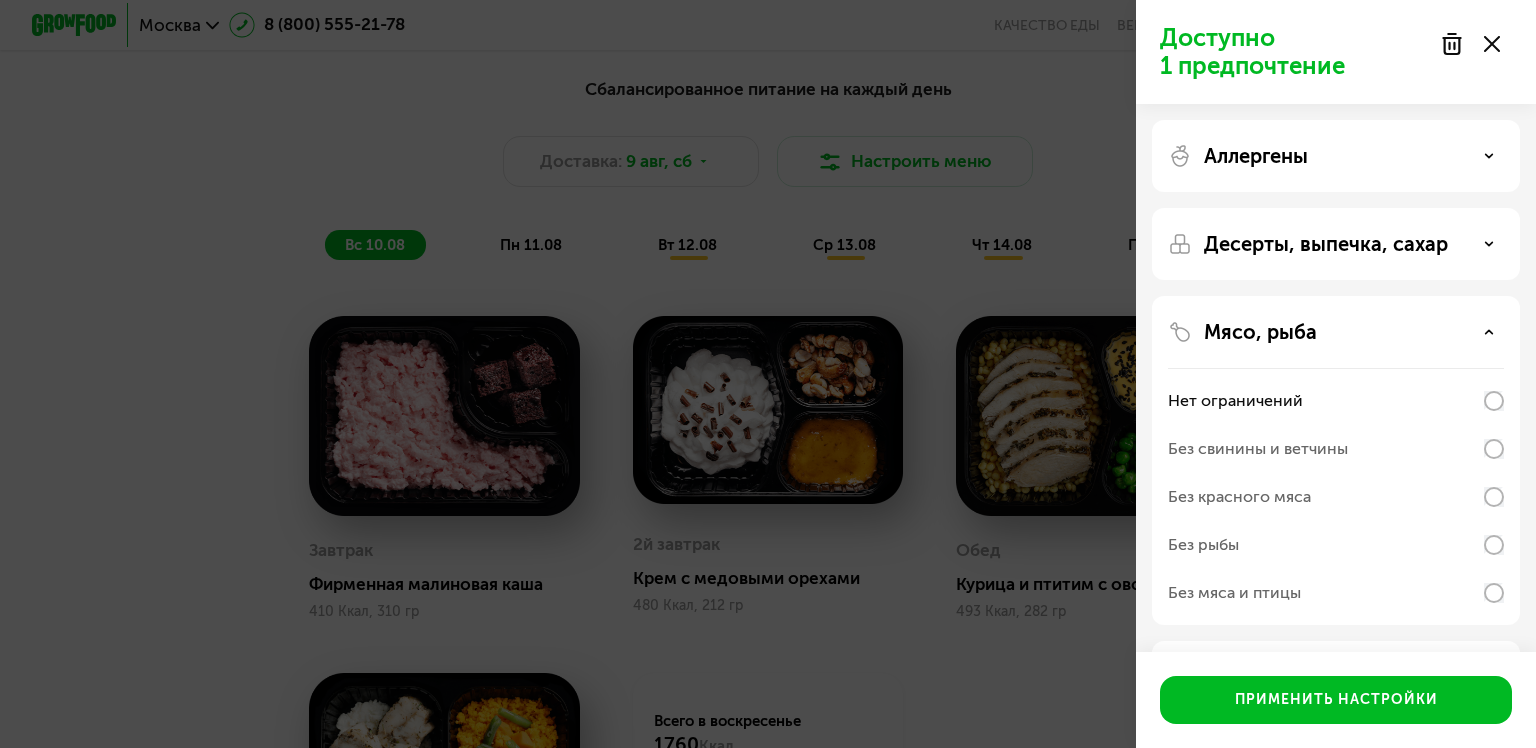 click on "Без свинины и ветчины" at bounding box center (1258, 449) 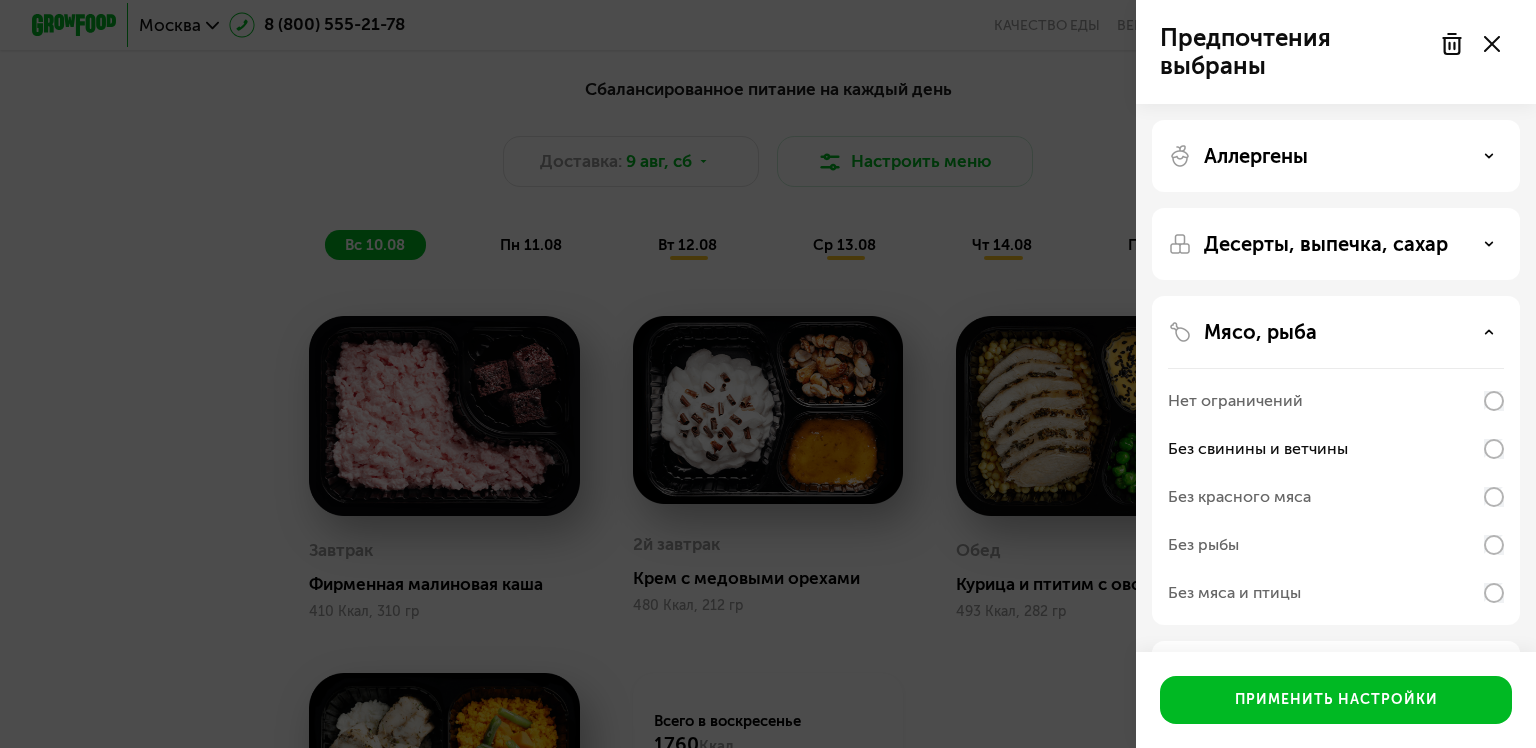 click on "Нет ограничений" at bounding box center (1336, 401) 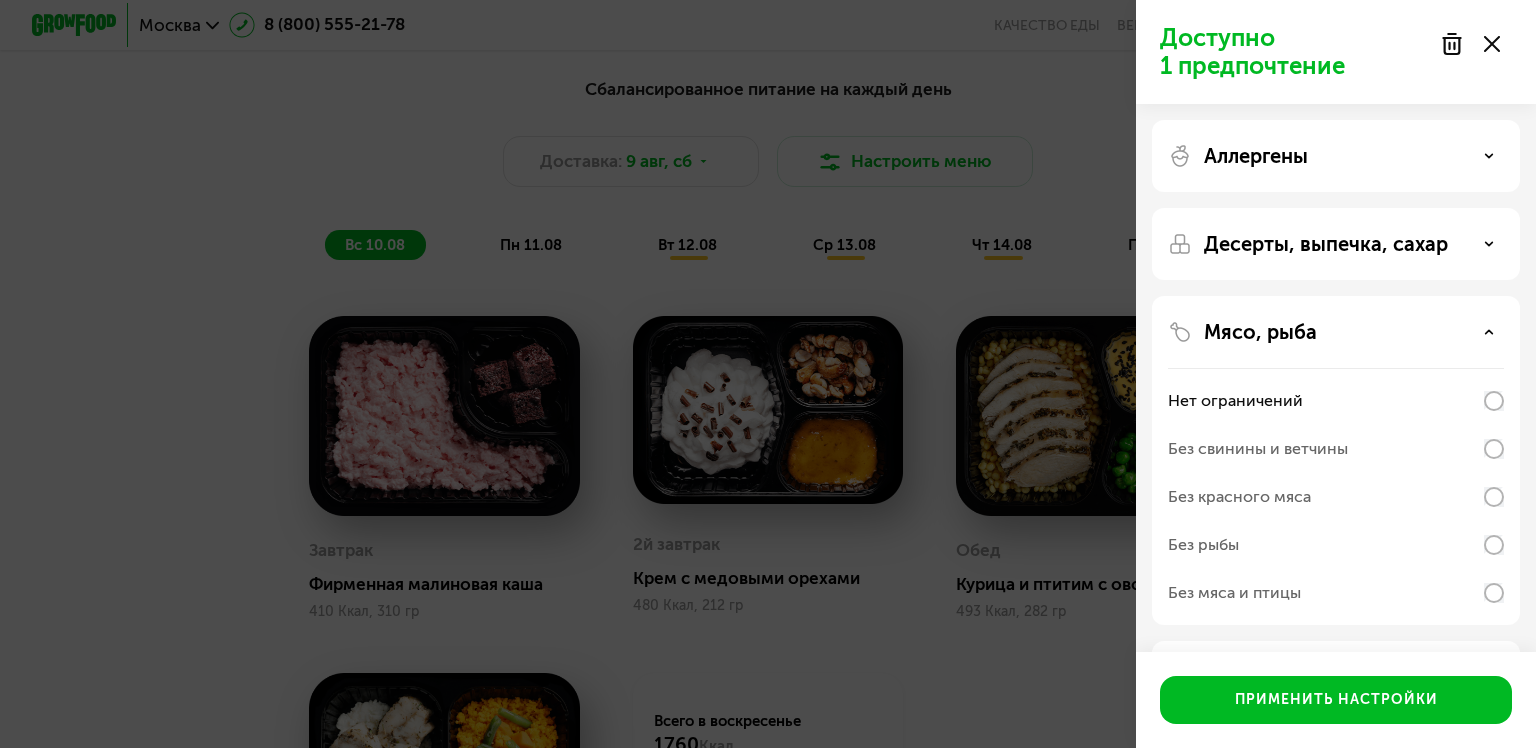 click on "Мясо, рыба" at bounding box center (1260, 332) 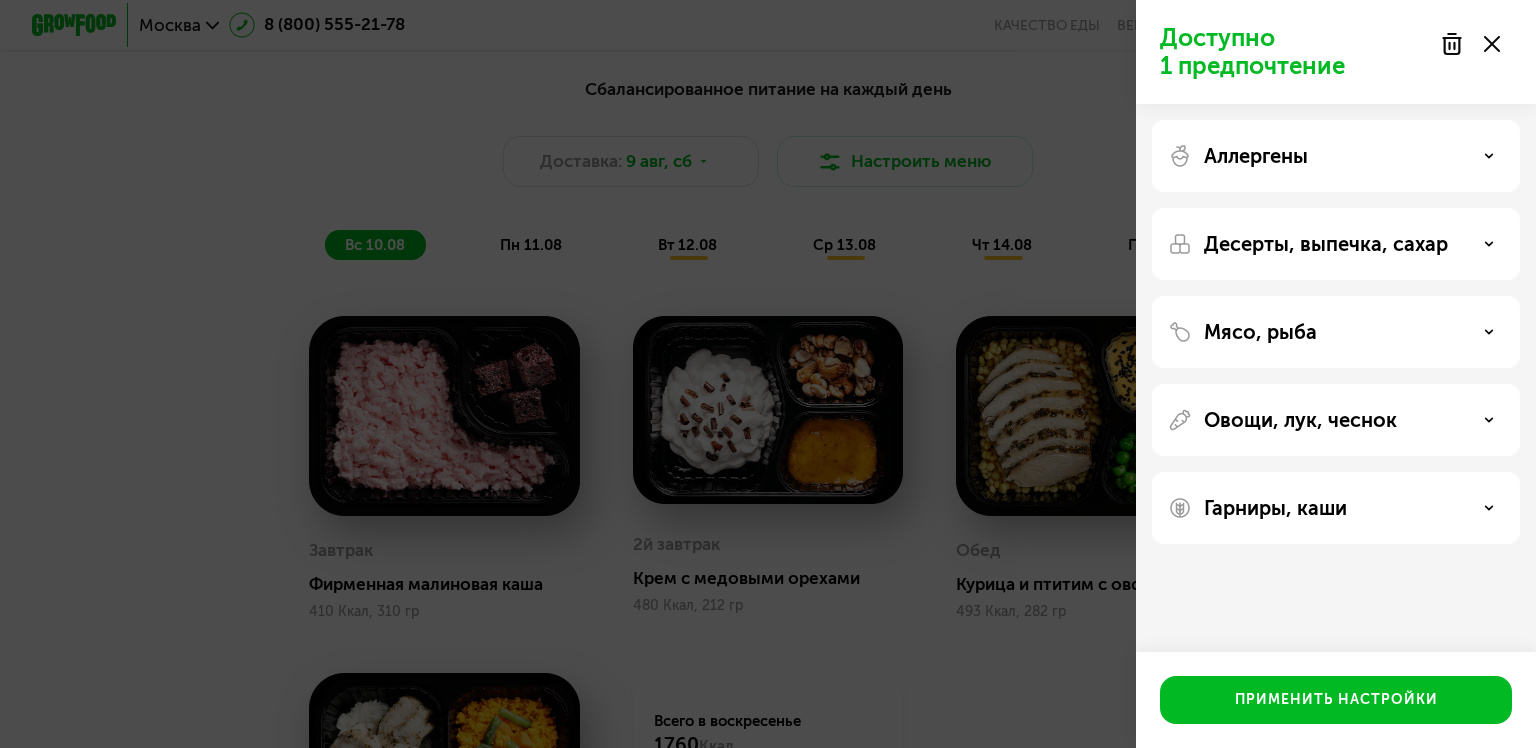 click on "Овощи, лук, чеснок" at bounding box center [1300, 420] 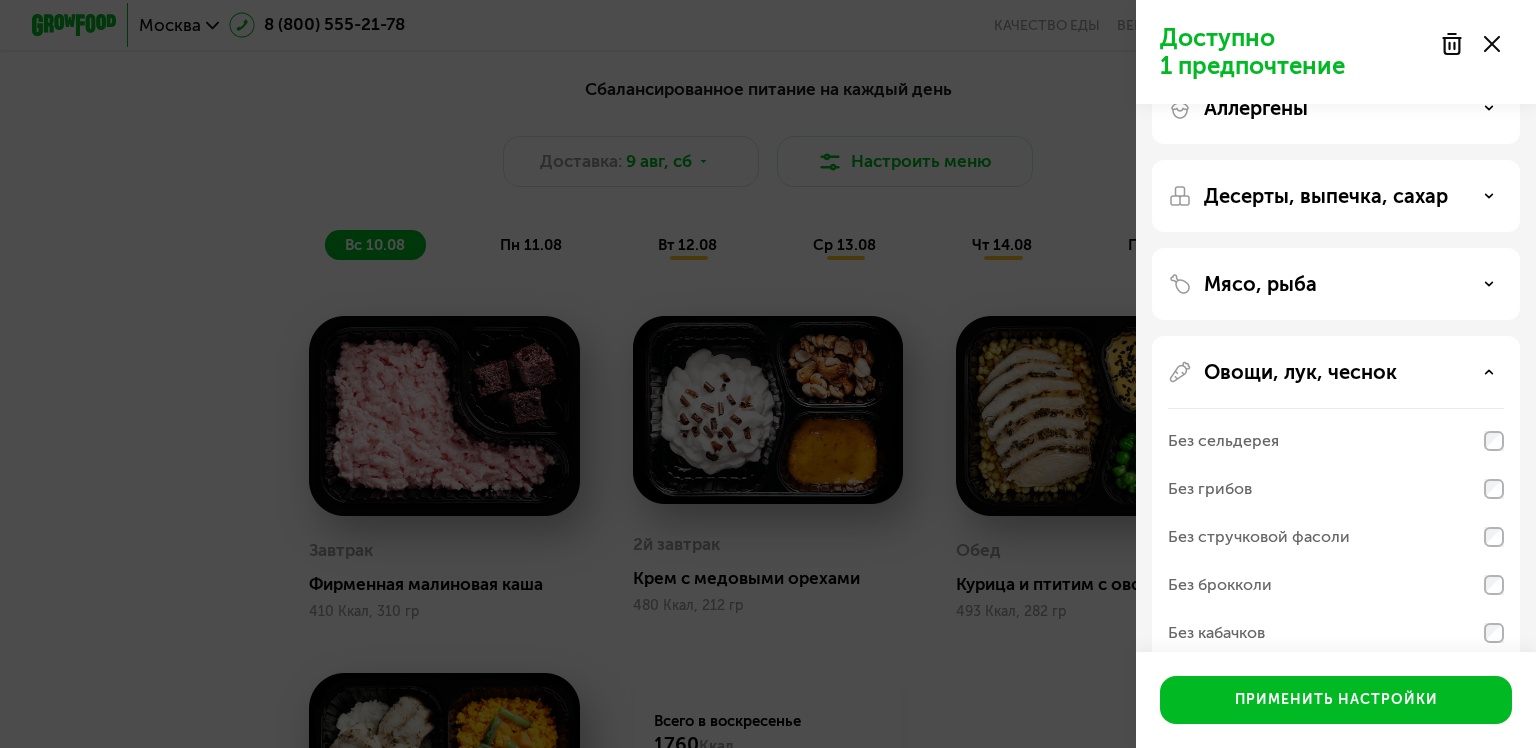scroll, scrollTop: 264, scrollLeft: 0, axis: vertical 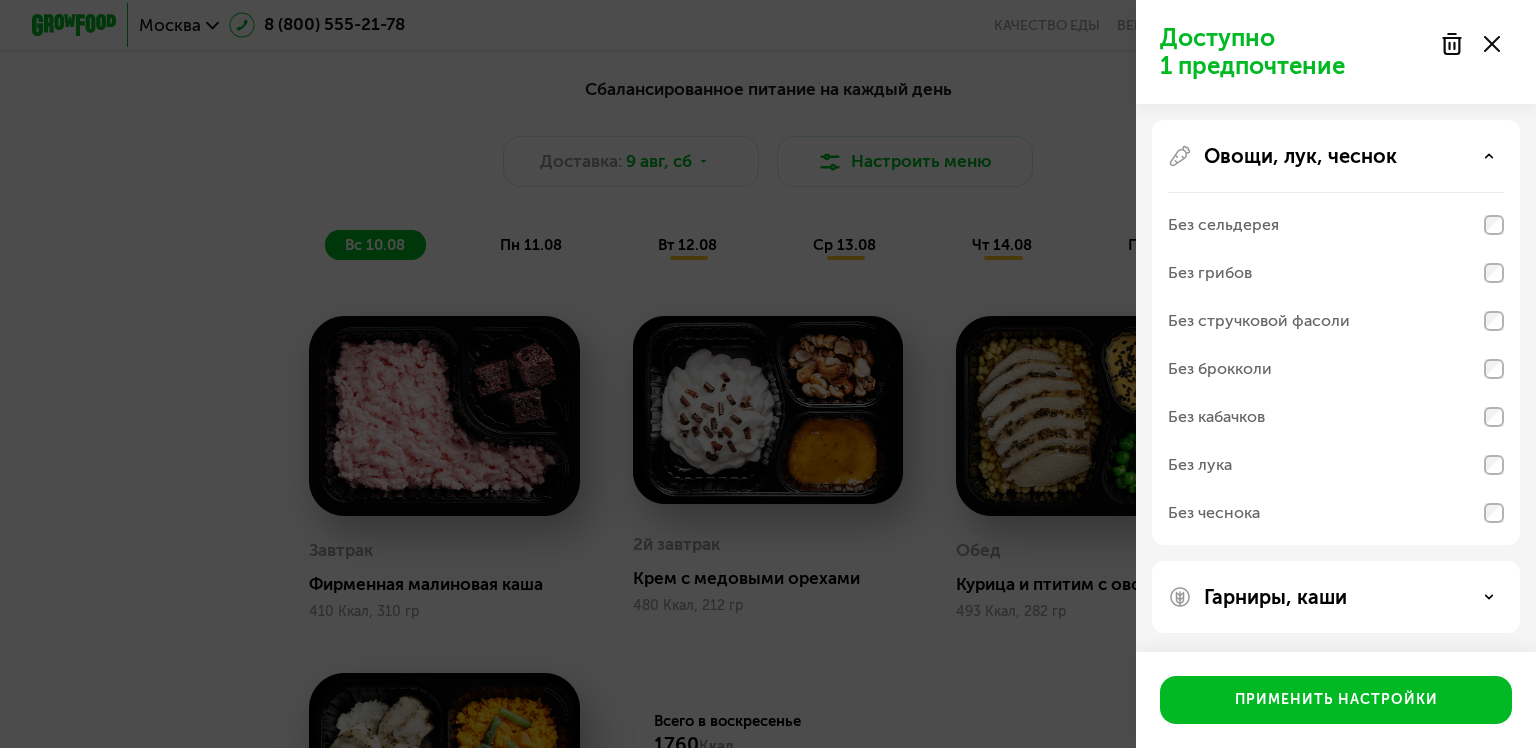 click on "Овощи, лук, чеснок" at bounding box center (1300, 156) 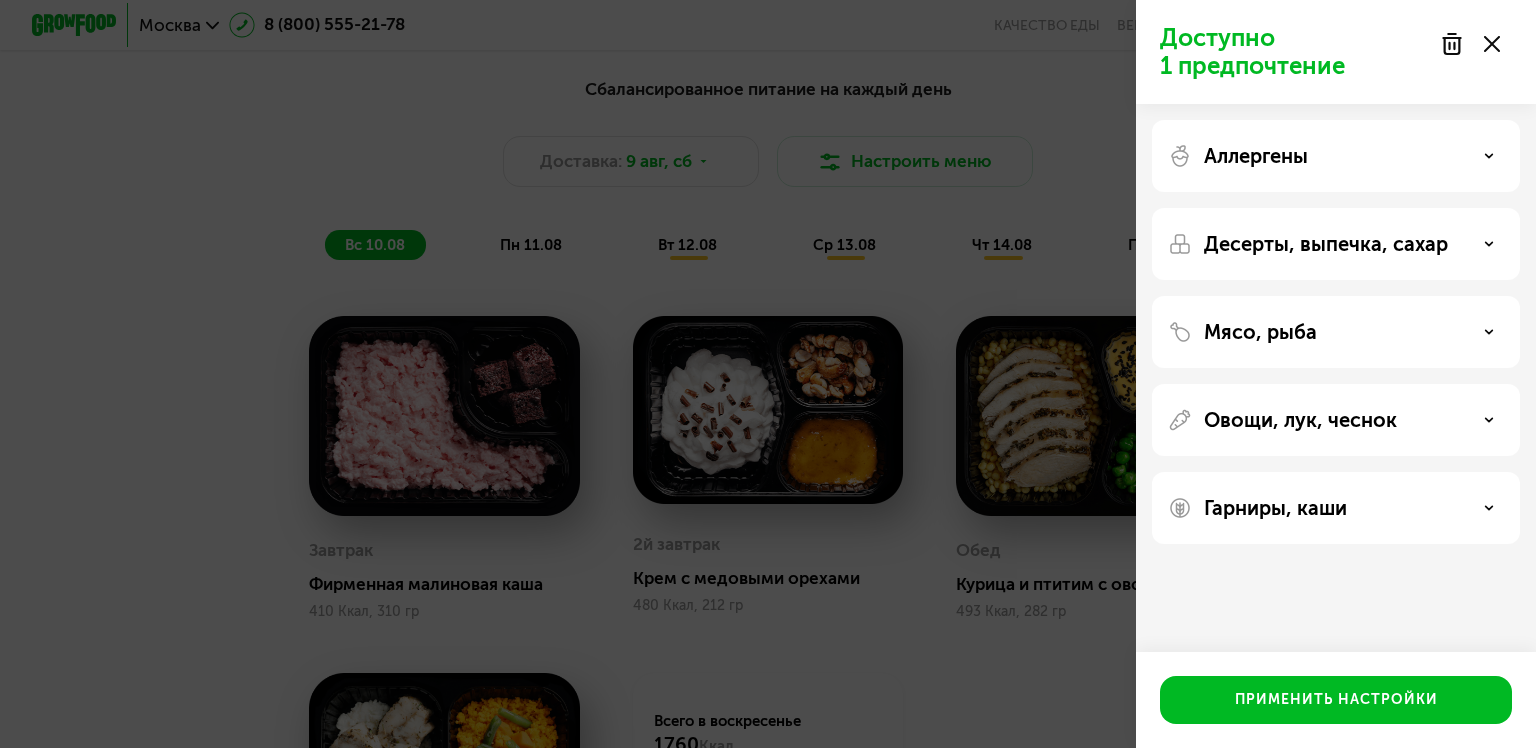 scroll, scrollTop: 0, scrollLeft: 0, axis: both 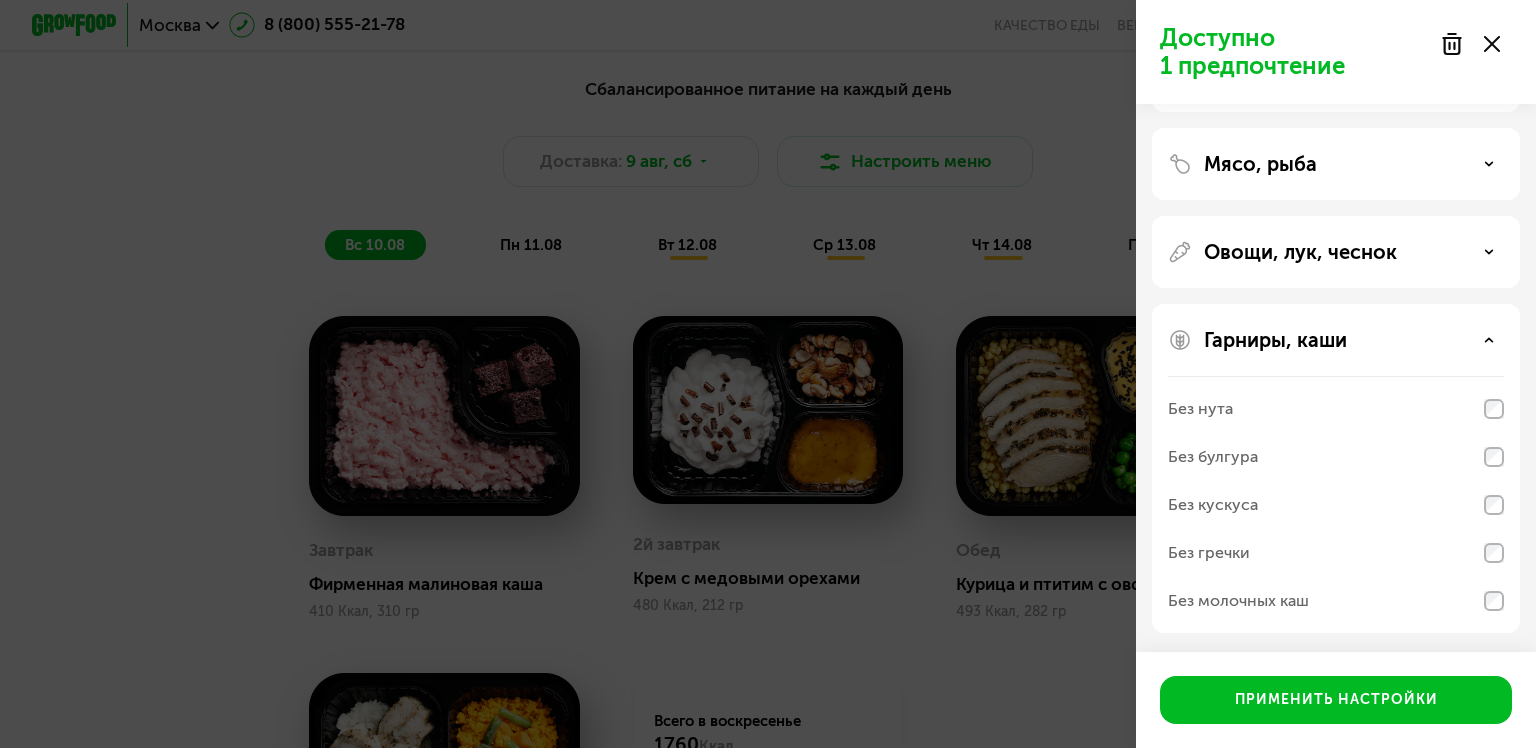 click on "Гарниры, каши" at bounding box center (1275, 340) 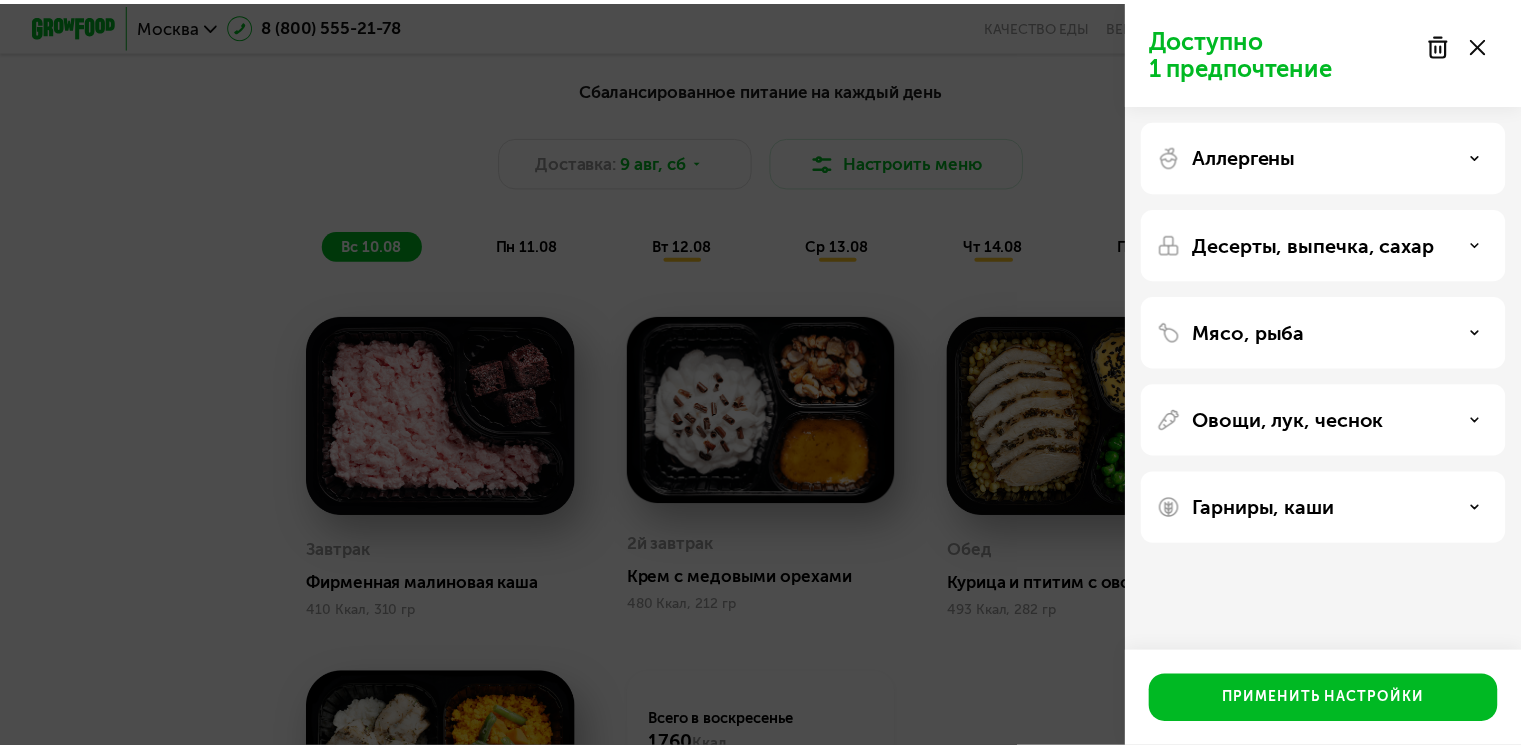 scroll, scrollTop: 0, scrollLeft: 0, axis: both 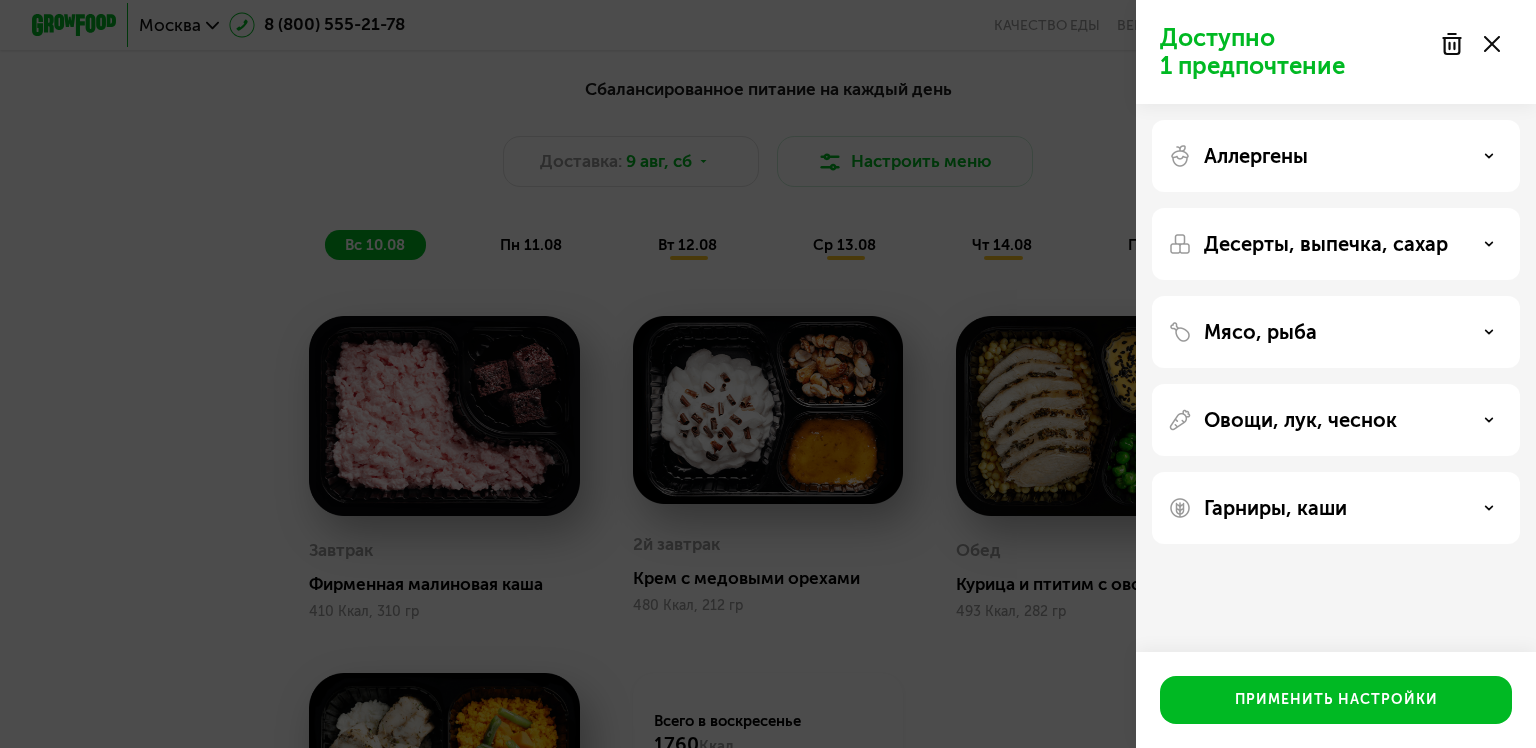 click on "Аллергены" at bounding box center [1256, 156] 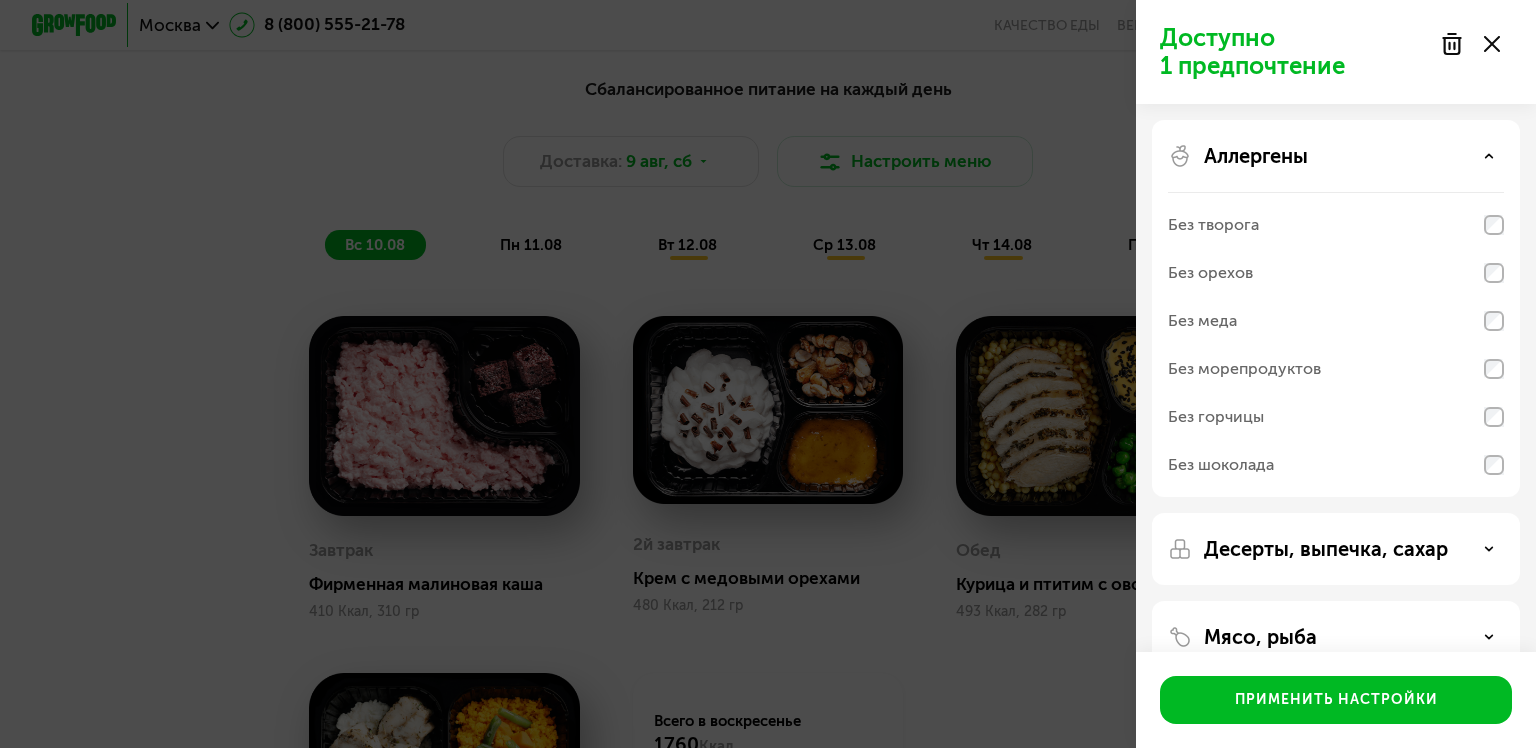 click on "Аллергены" at bounding box center (1256, 156) 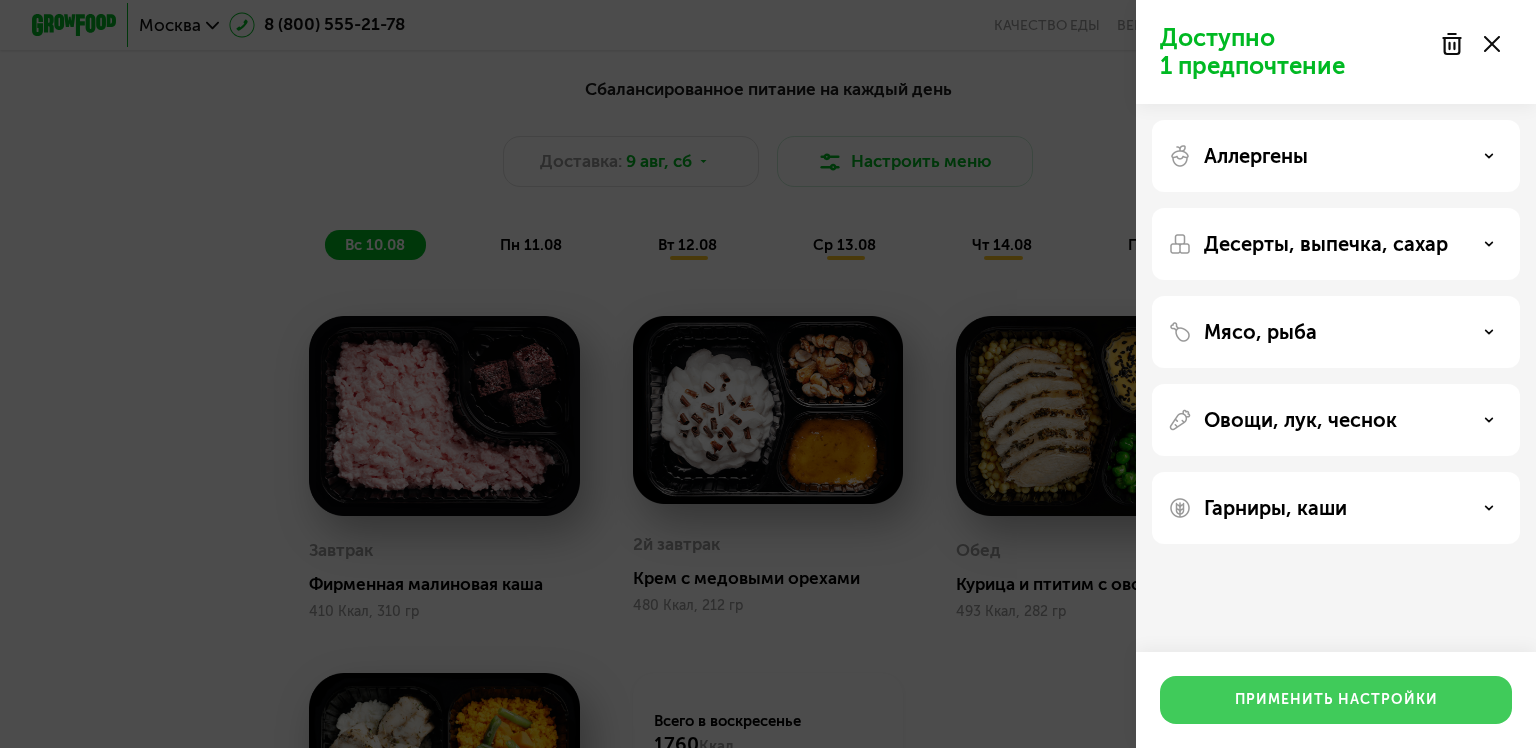 click on "Применить настройки" at bounding box center [1336, 700] 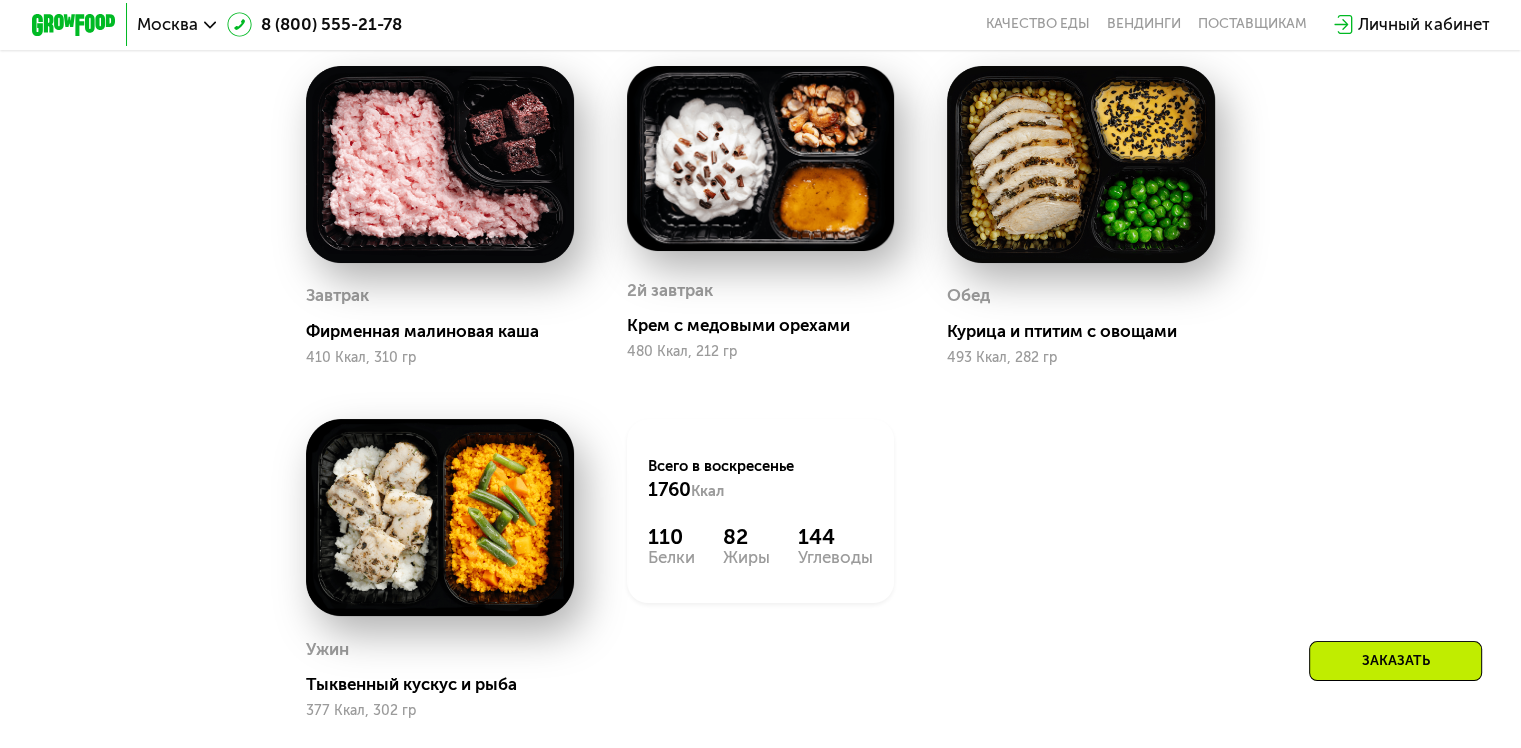 scroll, scrollTop: 1400, scrollLeft: 0, axis: vertical 